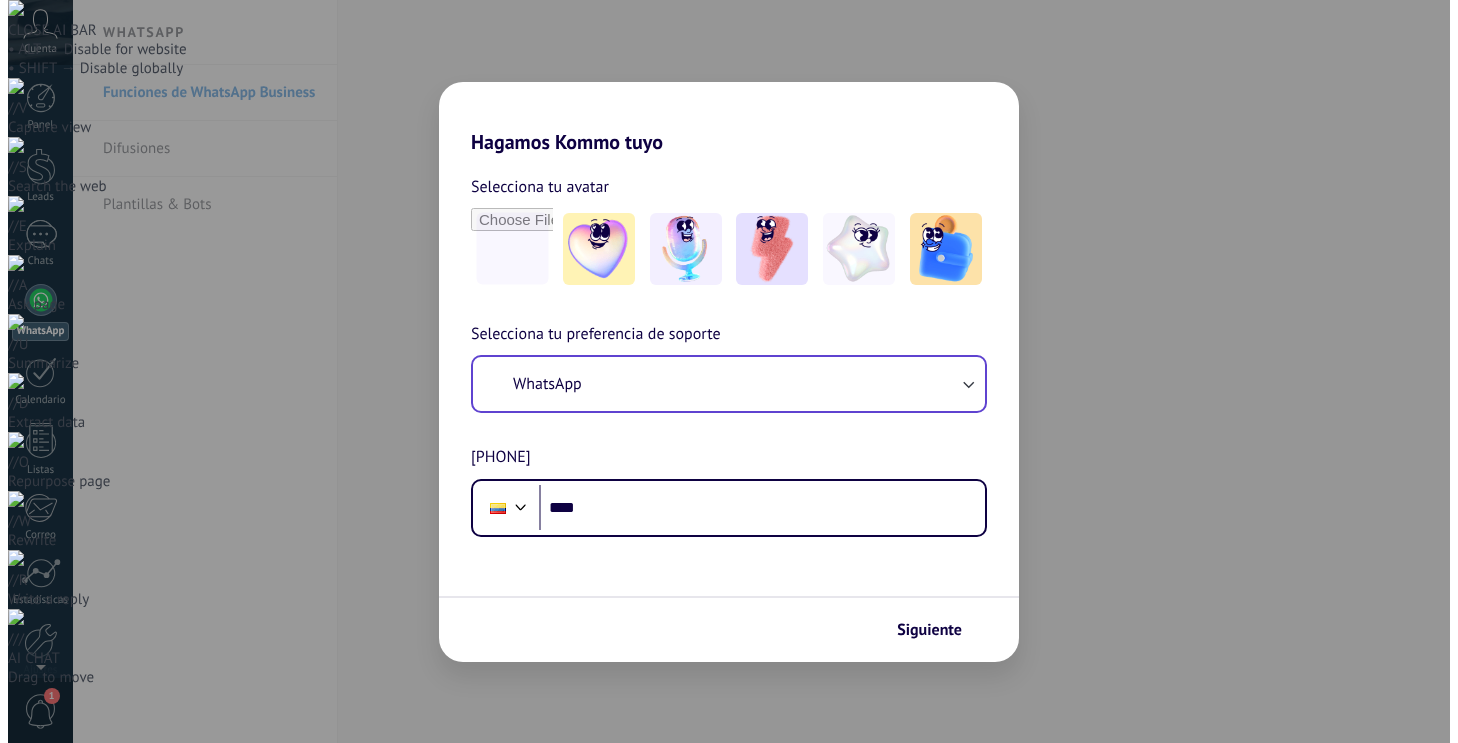 scroll, scrollTop: 0, scrollLeft: 0, axis: both 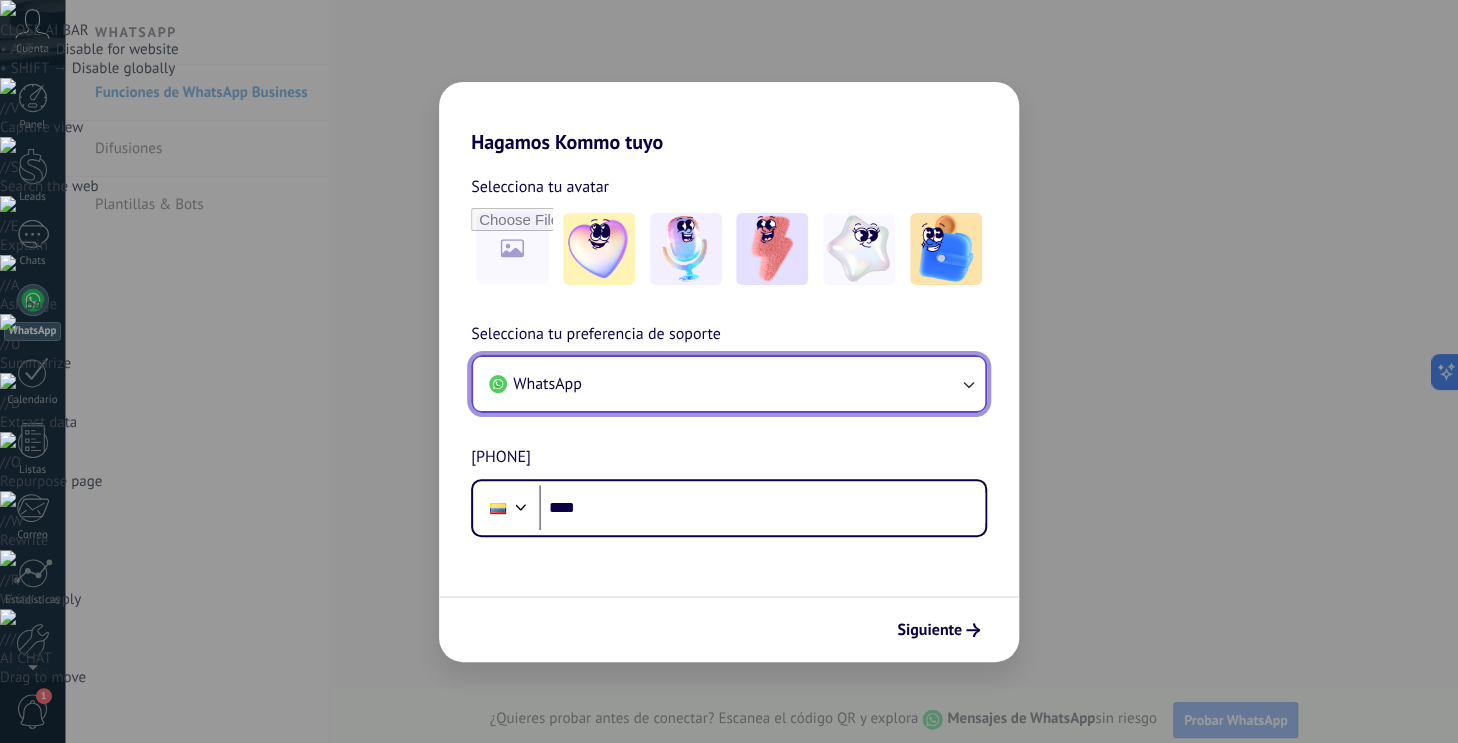 click at bounding box center (968, 384) 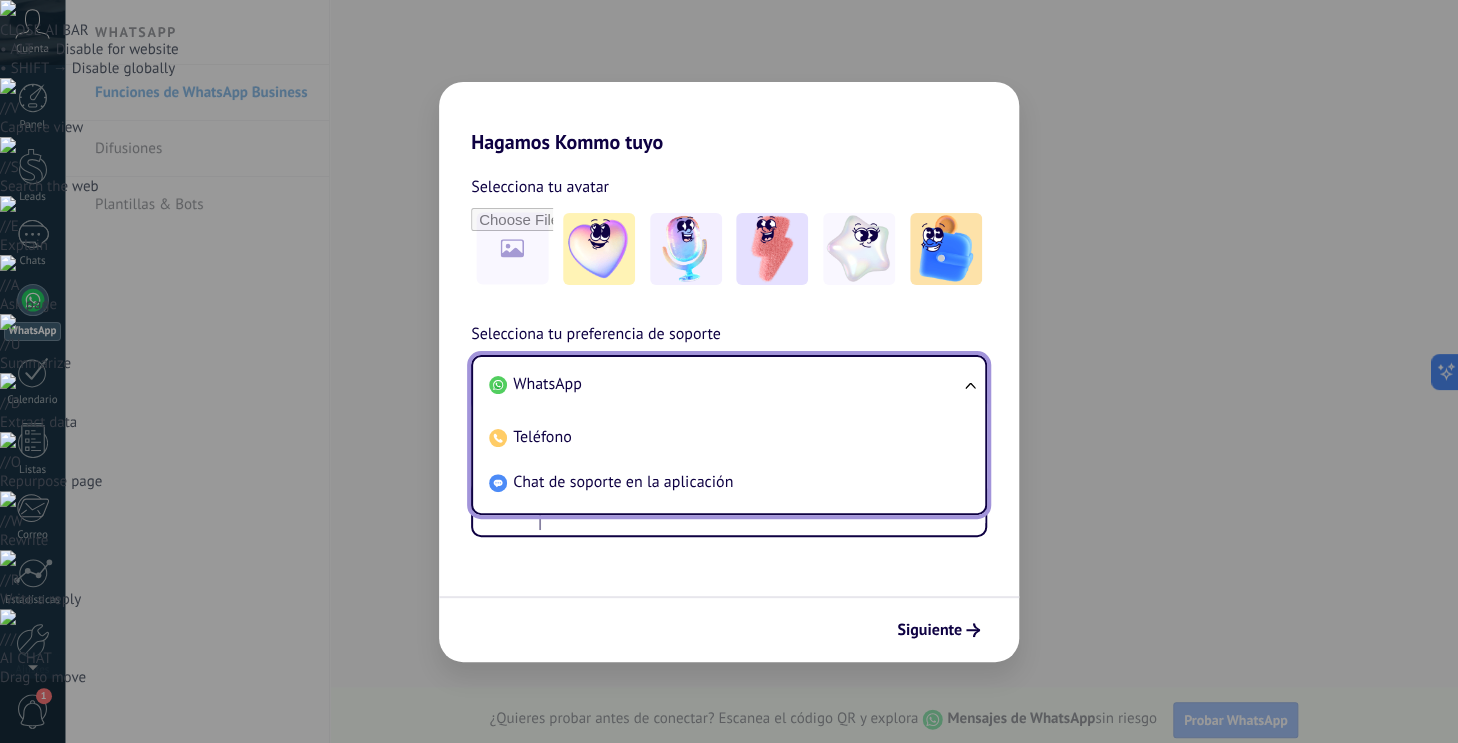 click on "WhatsApp Teléfono Chat de soporte en la aplicación" at bounding box center [729, 435] 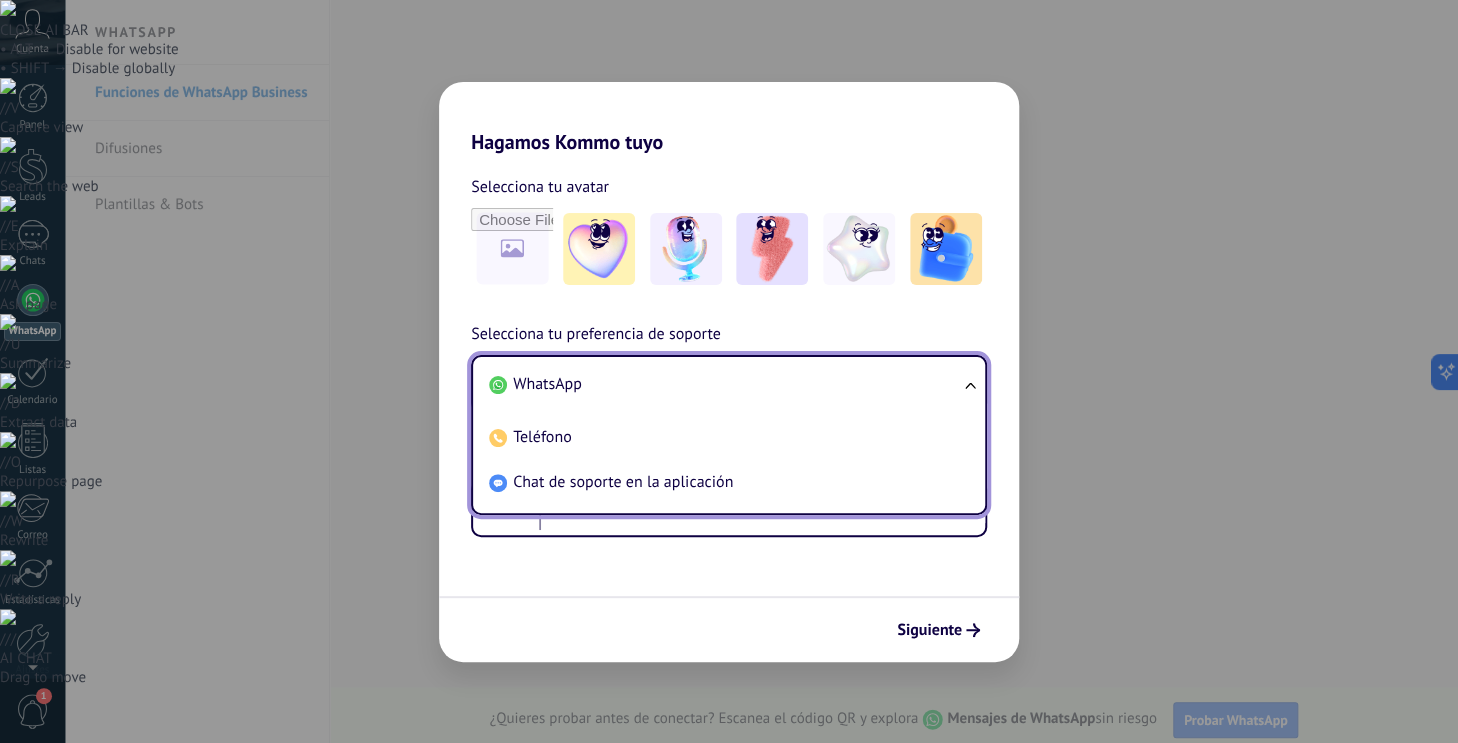 click on "Hagamos Kommo tuyo Selecciona tu avatar Selecciona tu preferencia de soporte WhatsApp WhatsApp Teléfono Chat de soporte en la aplicación Número de teléfono Phone **** Siguiente" at bounding box center [729, 371] 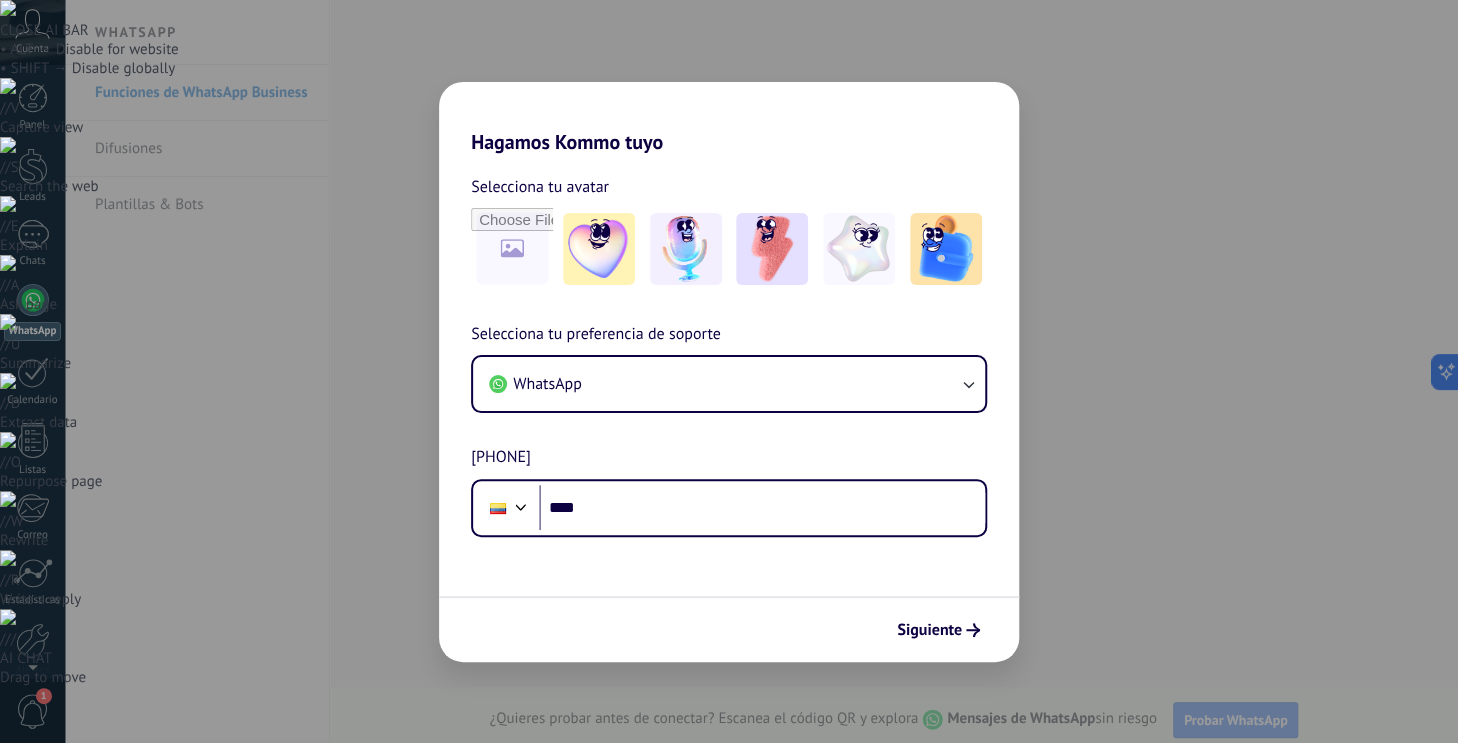 click on "Hagamos Kommo tuyo Selecciona tu avatar Selecciona tu preferencia de soporte WhatsApp Número de teléfono Phone **** Siguiente" at bounding box center (729, 371) 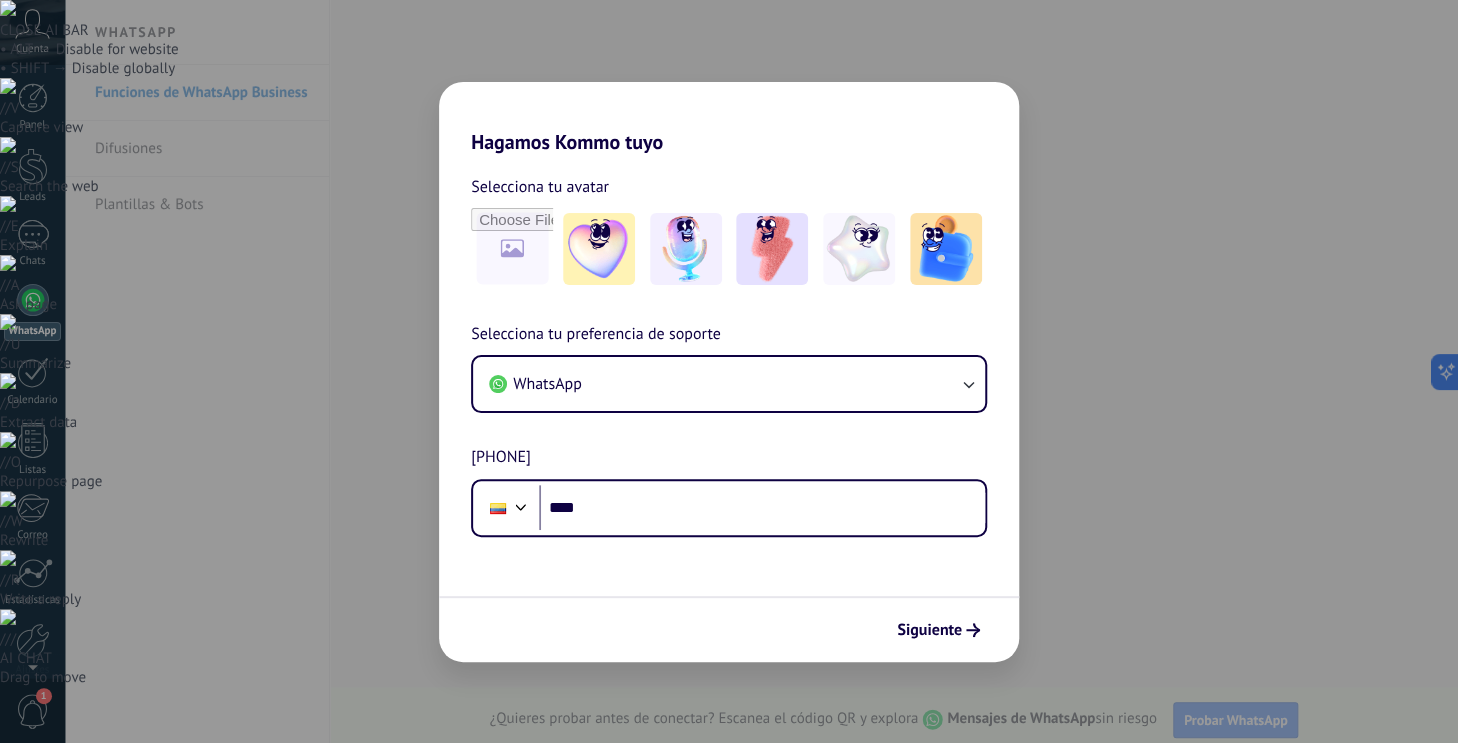 drag, startPoint x: 553, startPoint y: 87, endPoint x: 380, endPoint y: 82, distance: 173.07224 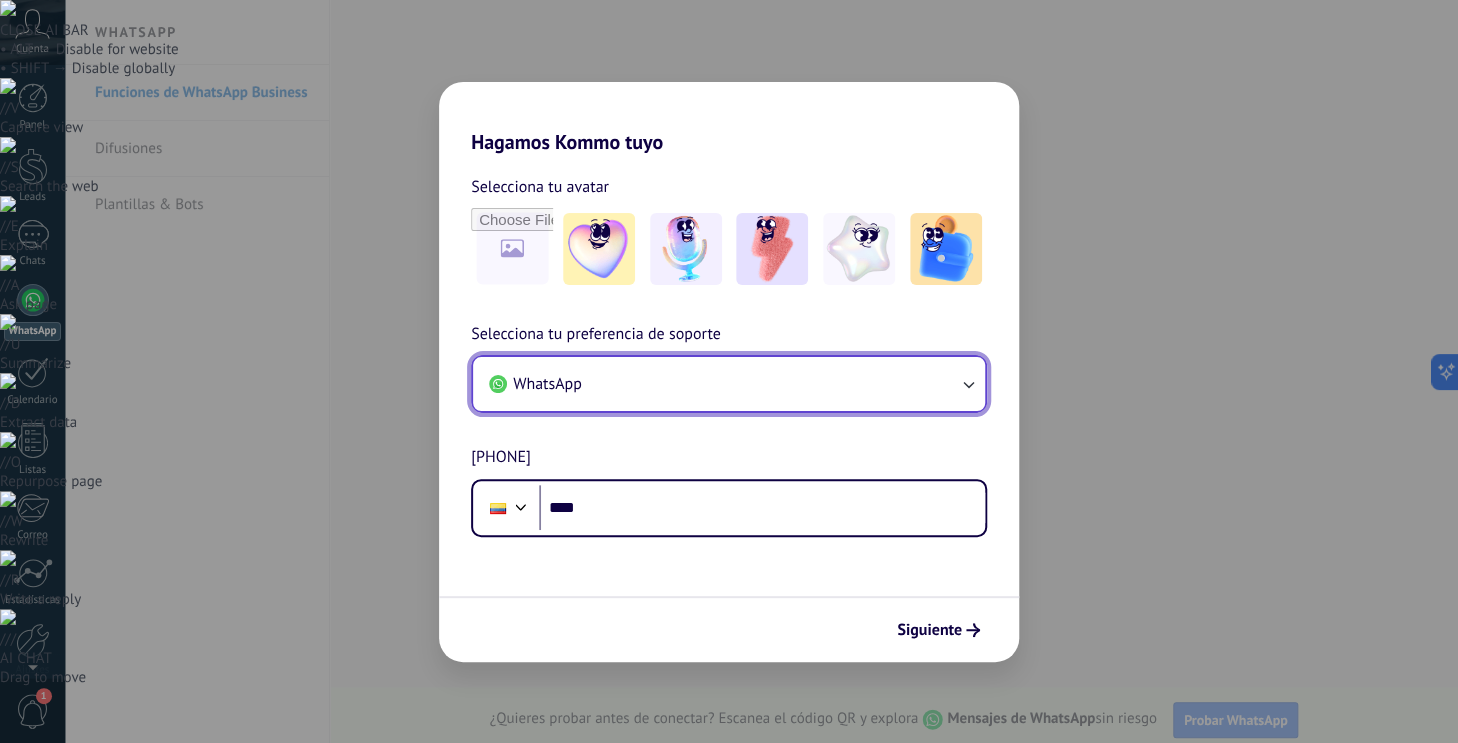 click on "WhatsApp" at bounding box center [729, 384] 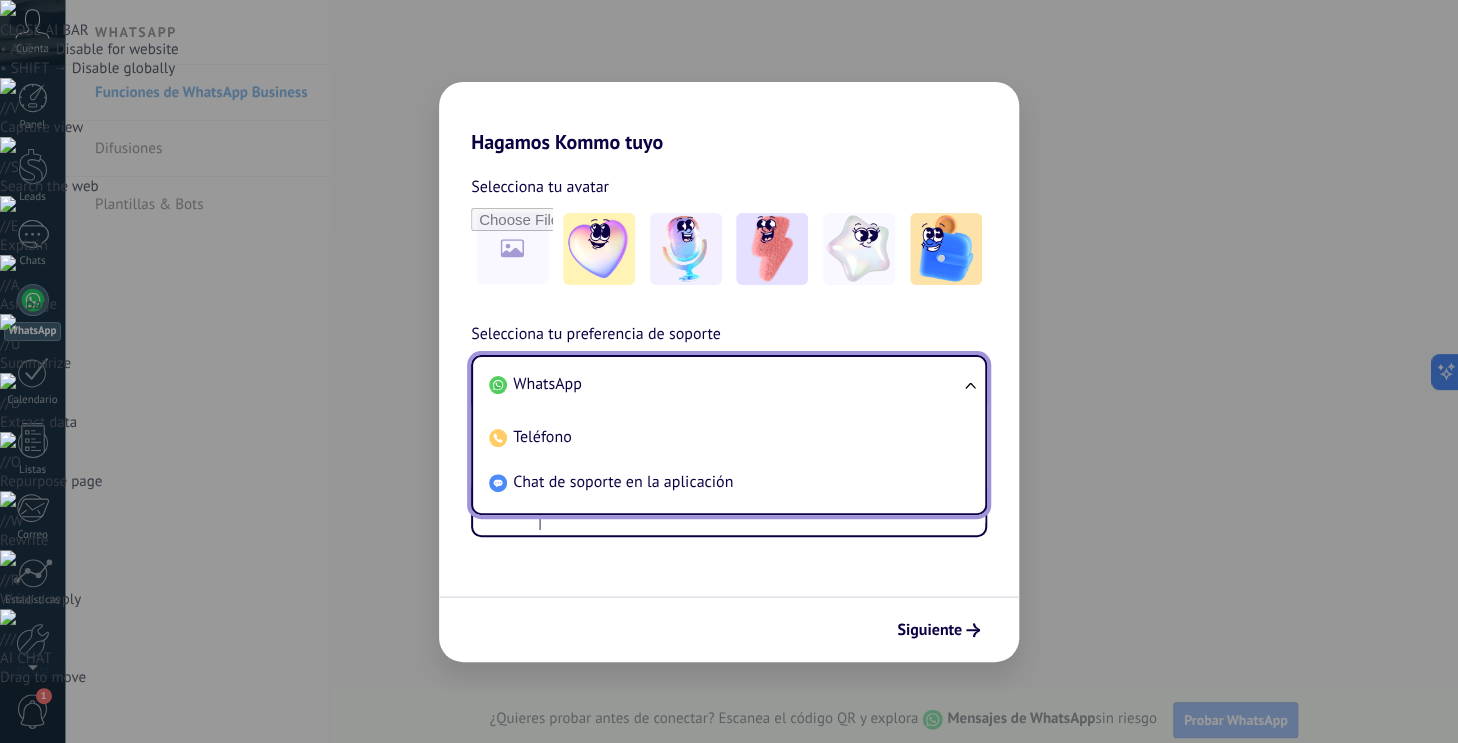 click on "Hagamos Kommo tuyo Selecciona tu avatar Selecciona tu preferencia de soporte WhatsApp WhatsApp Teléfono Chat de soporte en la aplicación Número de teléfono Phone **** Siguiente" at bounding box center [729, 371] 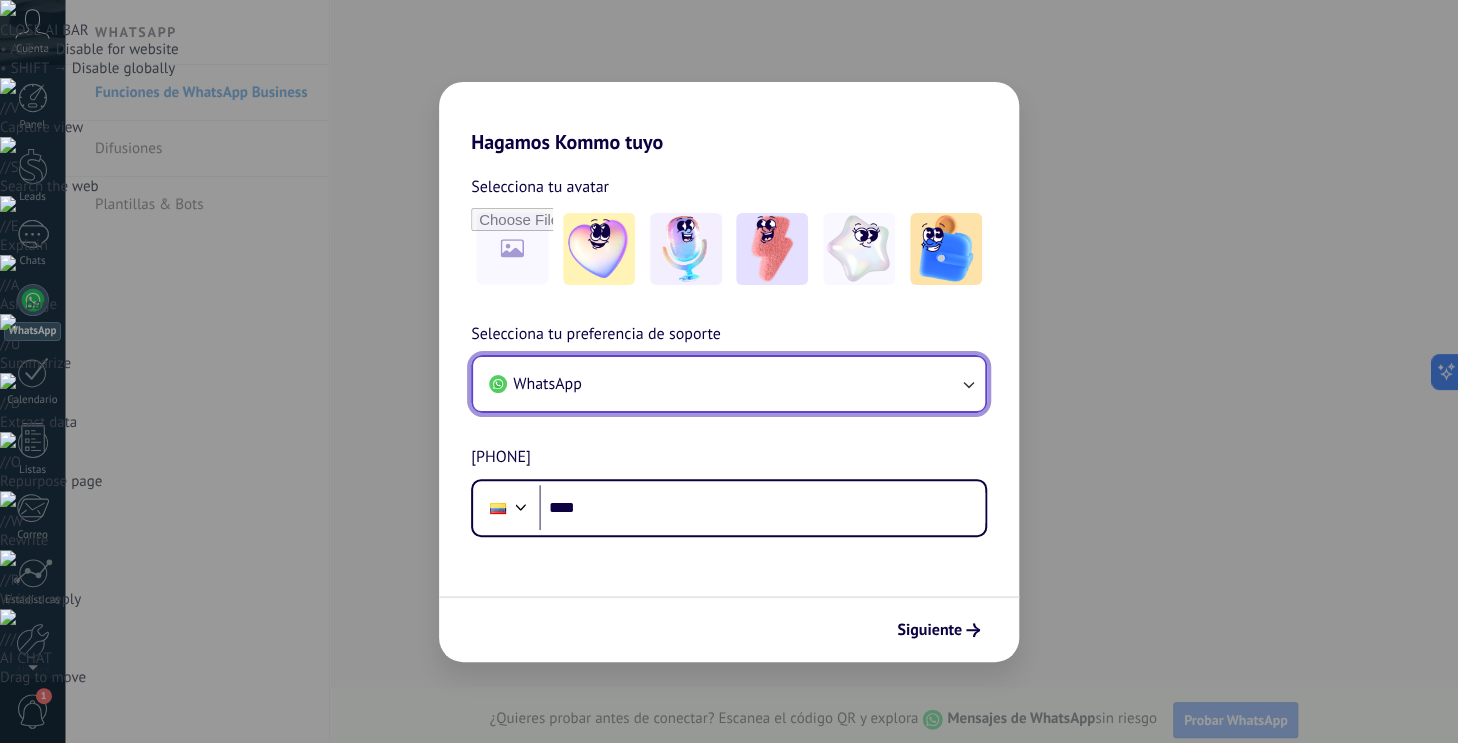 click on "WhatsApp" at bounding box center (729, 384) 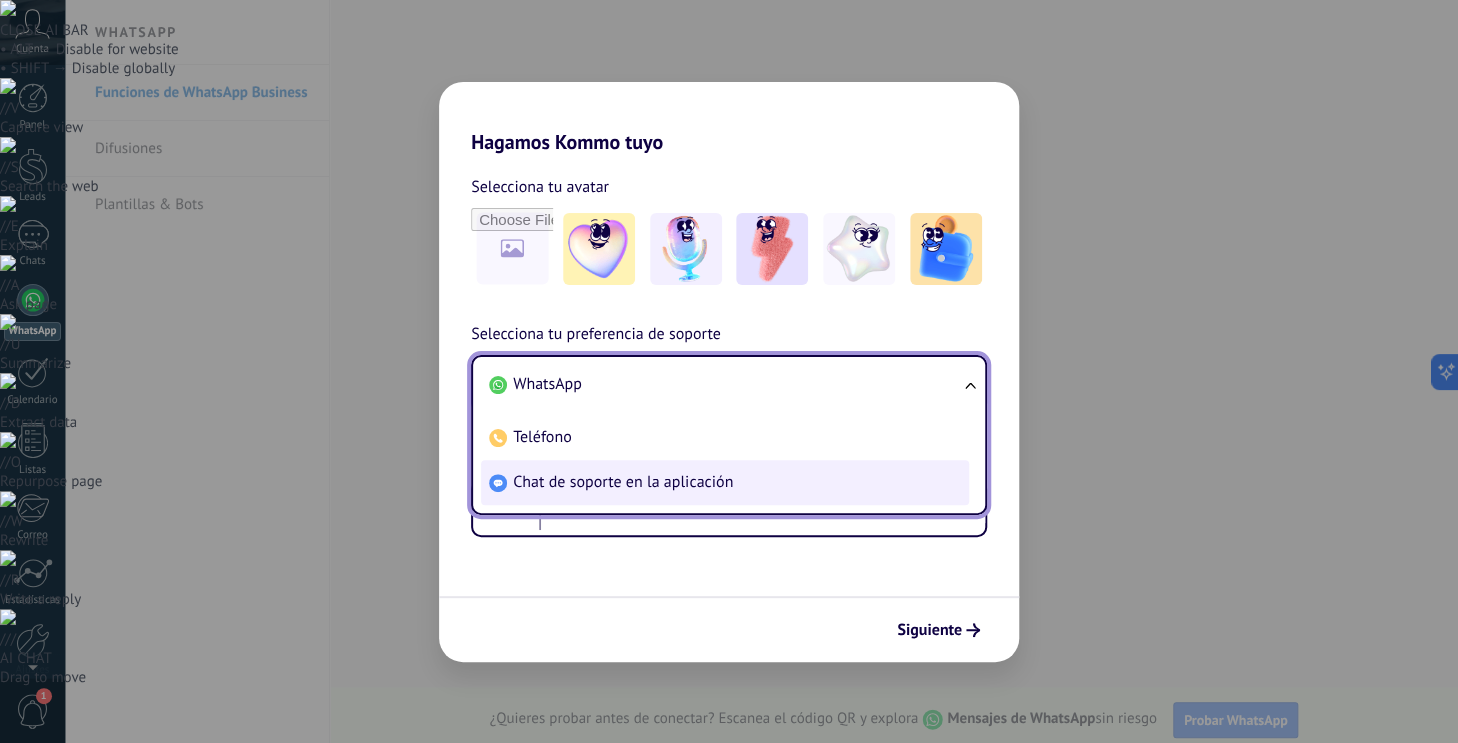 click on "Chat de soporte en la aplicación" at bounding box center (547, 384) 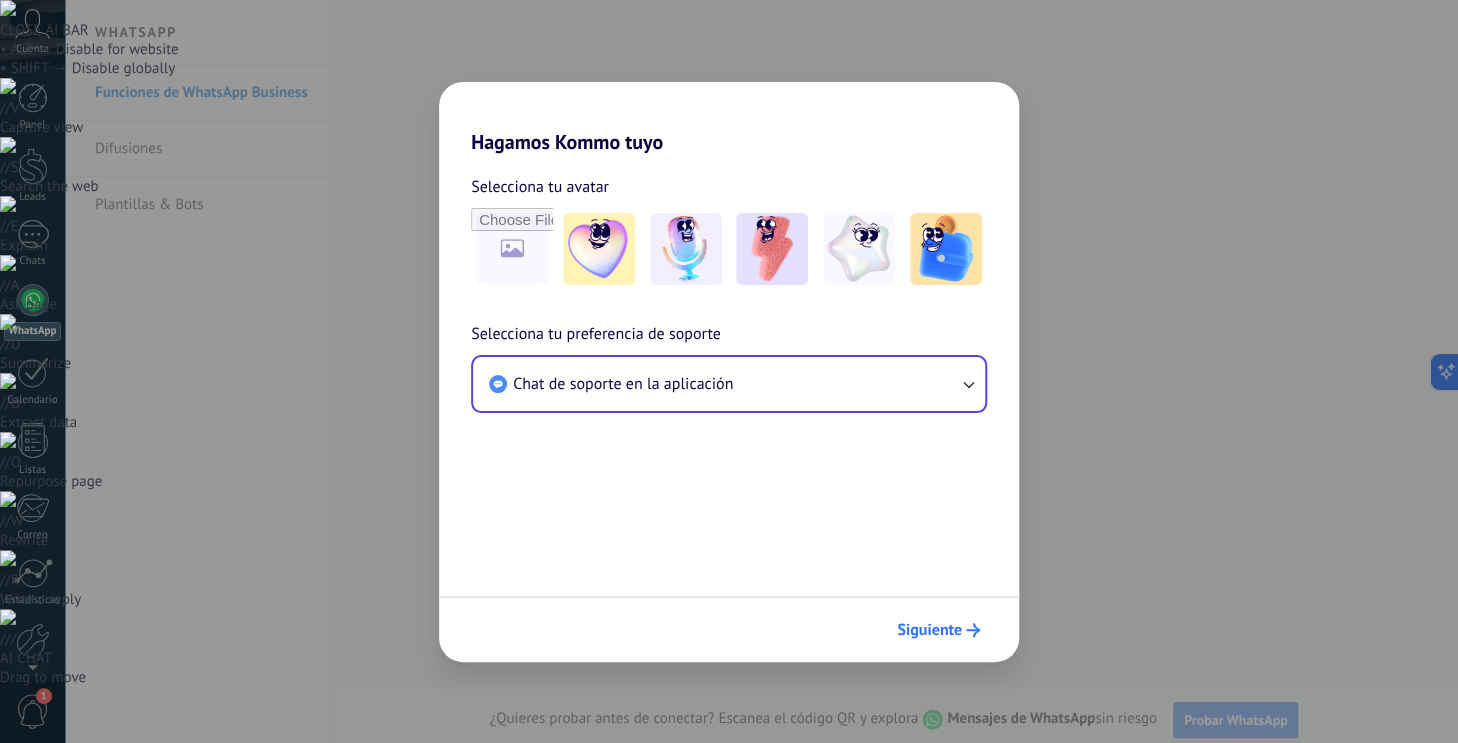 click on "Siguiente" at bounding box center [929, 630] 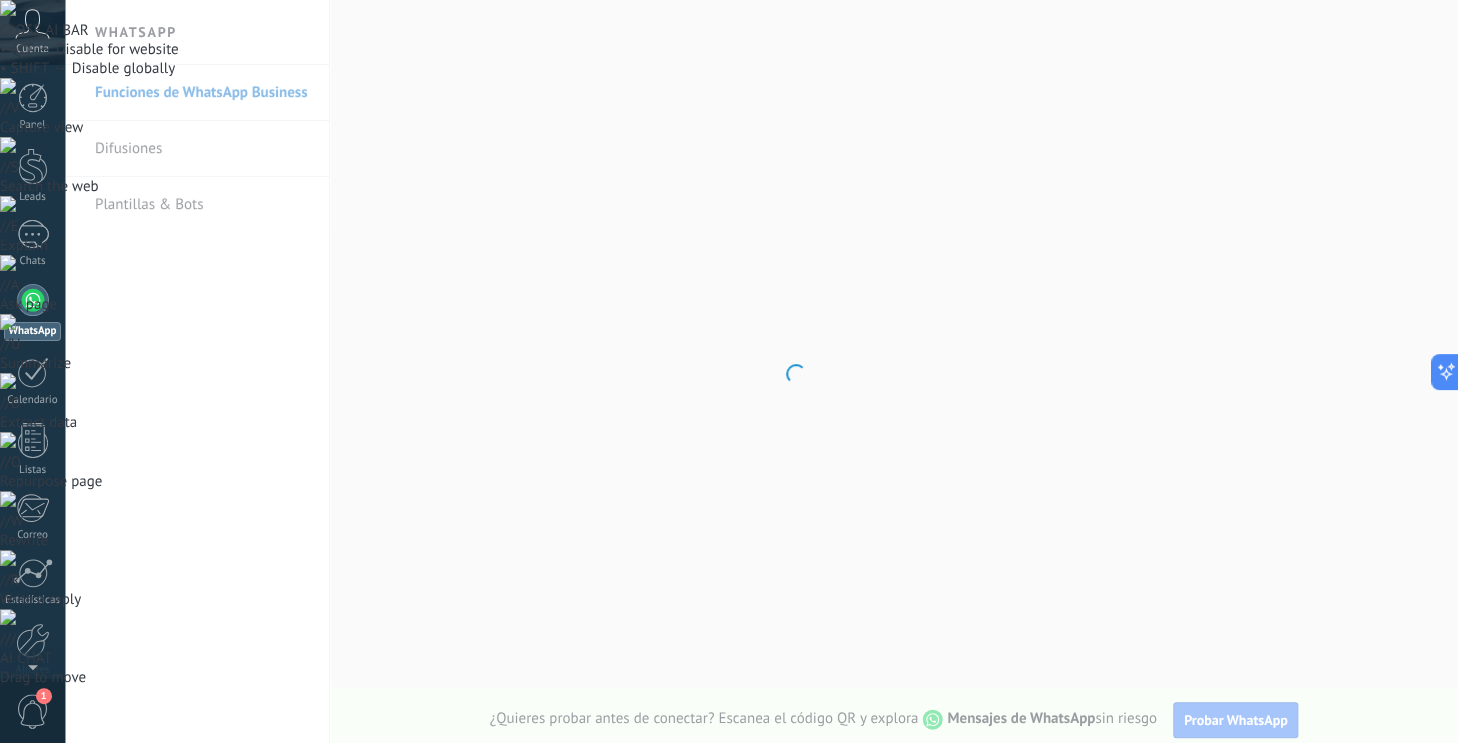 click on ".abccls-1,.abccls-2{fill-rule:evenodd}.abccls-2{fill:#fff} .abfcls-1{fill:none}.abfcls-2{fill:#fff} .abncls-1{isolation:isolate}.abncls-2{opacity:.06}.abncls-2,.abncls-3,.abncls-6{mix-blend-mode:multiply}.abncls-3{opacity:.15}.abncls-4,.abncls-8{fill:#fff}.abncls-5{fill:url(#abnlinear-gradient)}.abncls-6{opacity:.04}.abncls-7{fill:url(#abnlinear-gradient-2)}.abncls-8{fill-rule:evenodd} .abqst0{fill:#ffa200} .abwcls-1{fill:#252525} .cls-1{isolation:isolate} .acicls-1{fill:none} .aclcls-1{fill:#232323} .acnst0{display:none} .addcls-1,.addcls-2{fill:none;stroke-miterlimit:10}.addcls-1{stroke:#dfe0e5}.addcls-2{stroke:#a1a7ab} .adecls-1,.adecls-2{fill:none;stroke-miterlimit:10}.adecls-1{stroke:#dfe0e5}.adecls-2{stroke:#a1a7ab} .adqcls-1{fill:#8591a5;fill-rule:evenodd} .aeccls-1{fill:#5c9f37} .aeecls-1{fill:#f86161} .aejcls-1{fill:#8591a5;fill-rule:evenodd} .aekcls-1{fill-rule:evenodd} .aelcls-1{fill-rule:evenodd;fill:currentColor} .aemcls-1{fill-rule:evenodd;fill:currentColor} .aencls-2{fill:#f86161;opacity:.3}" at bounding box center [729, 1058] 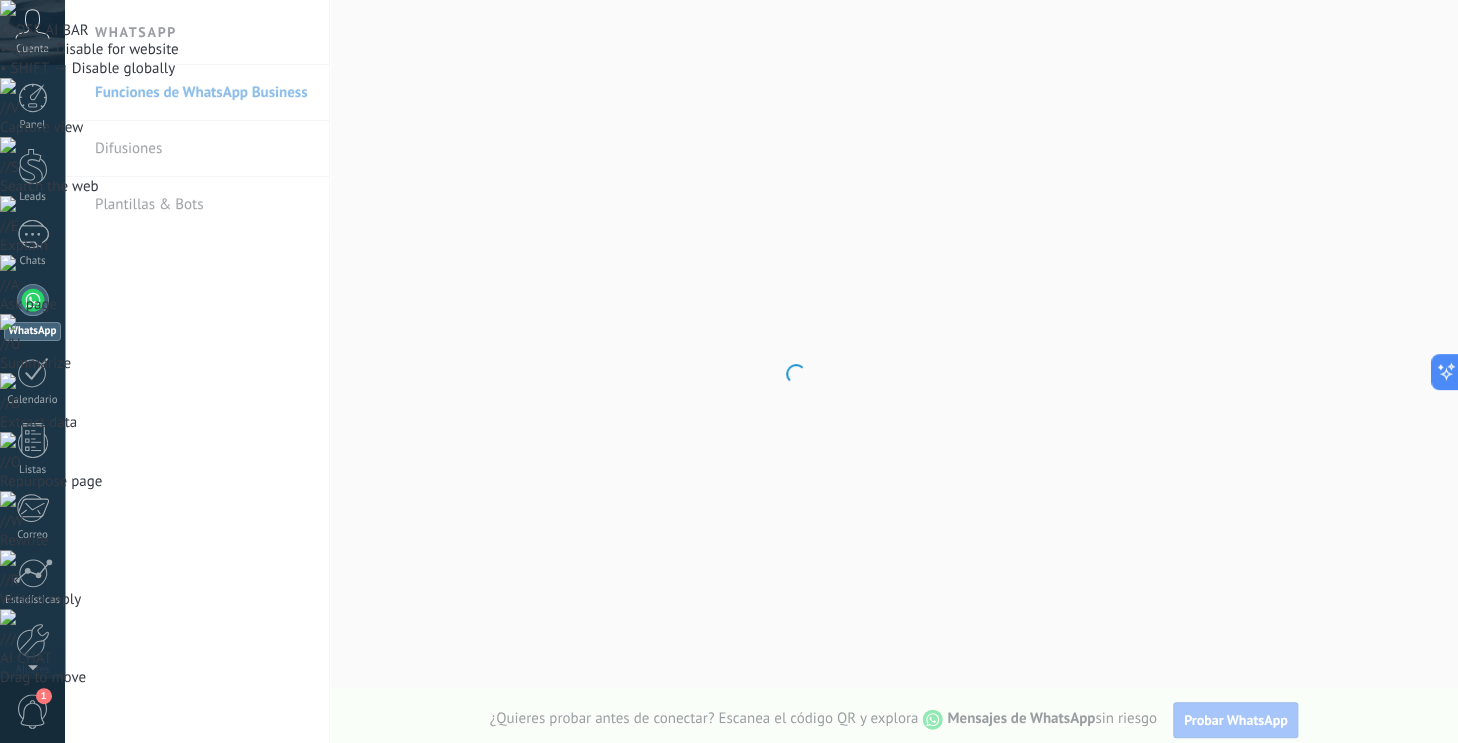 click at bounding box center (32, 24) 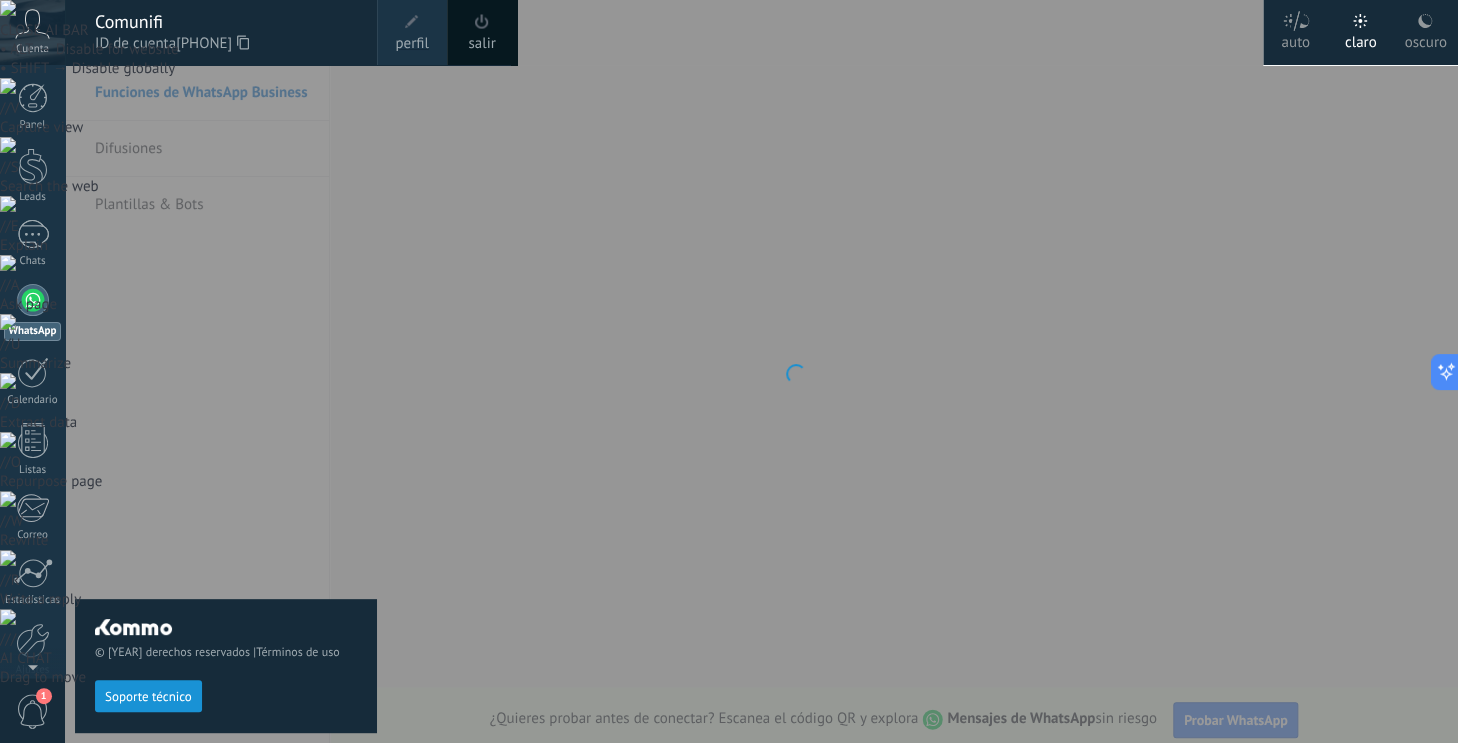 click on "oscuro" at bounding box center (1295, 39) 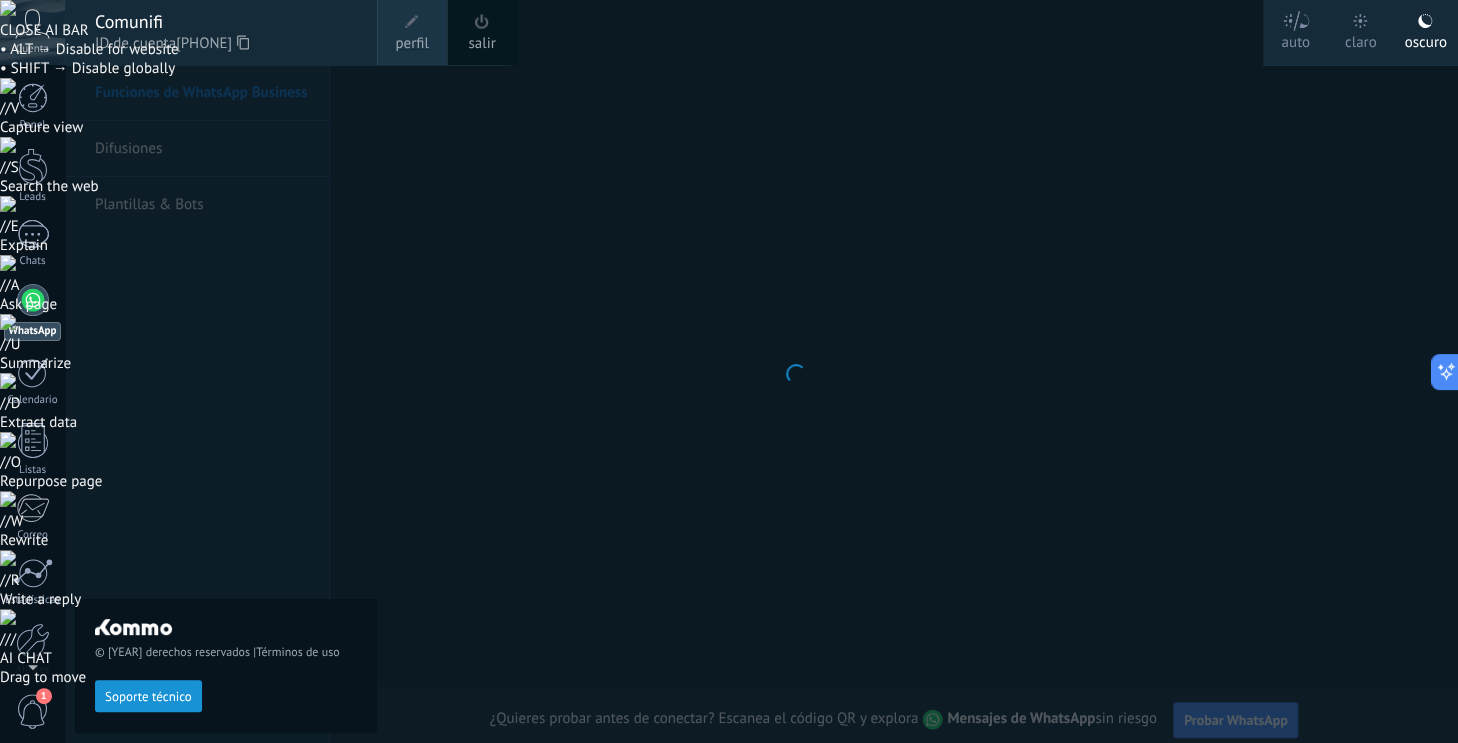 click at bounding box center (794, 371) 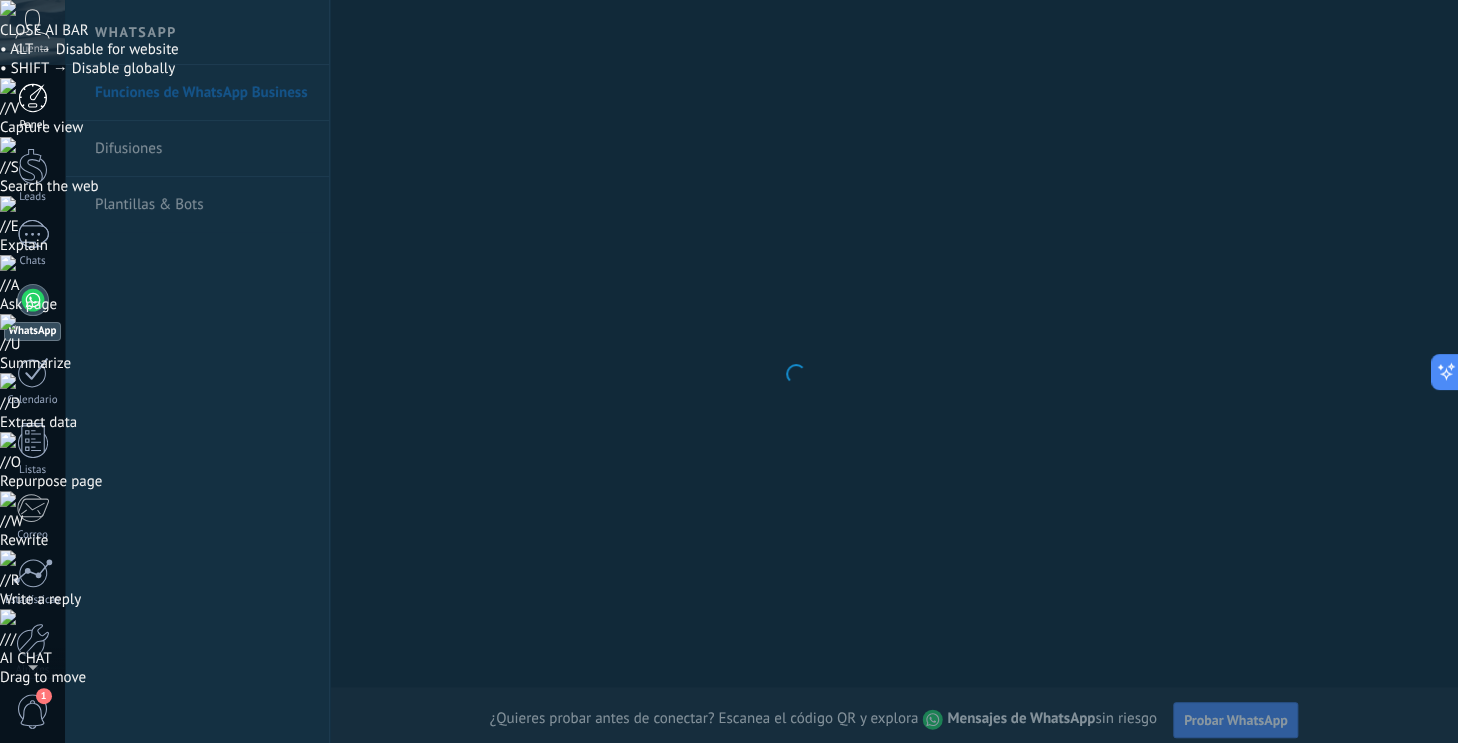 click at bounding box center (33, 98) 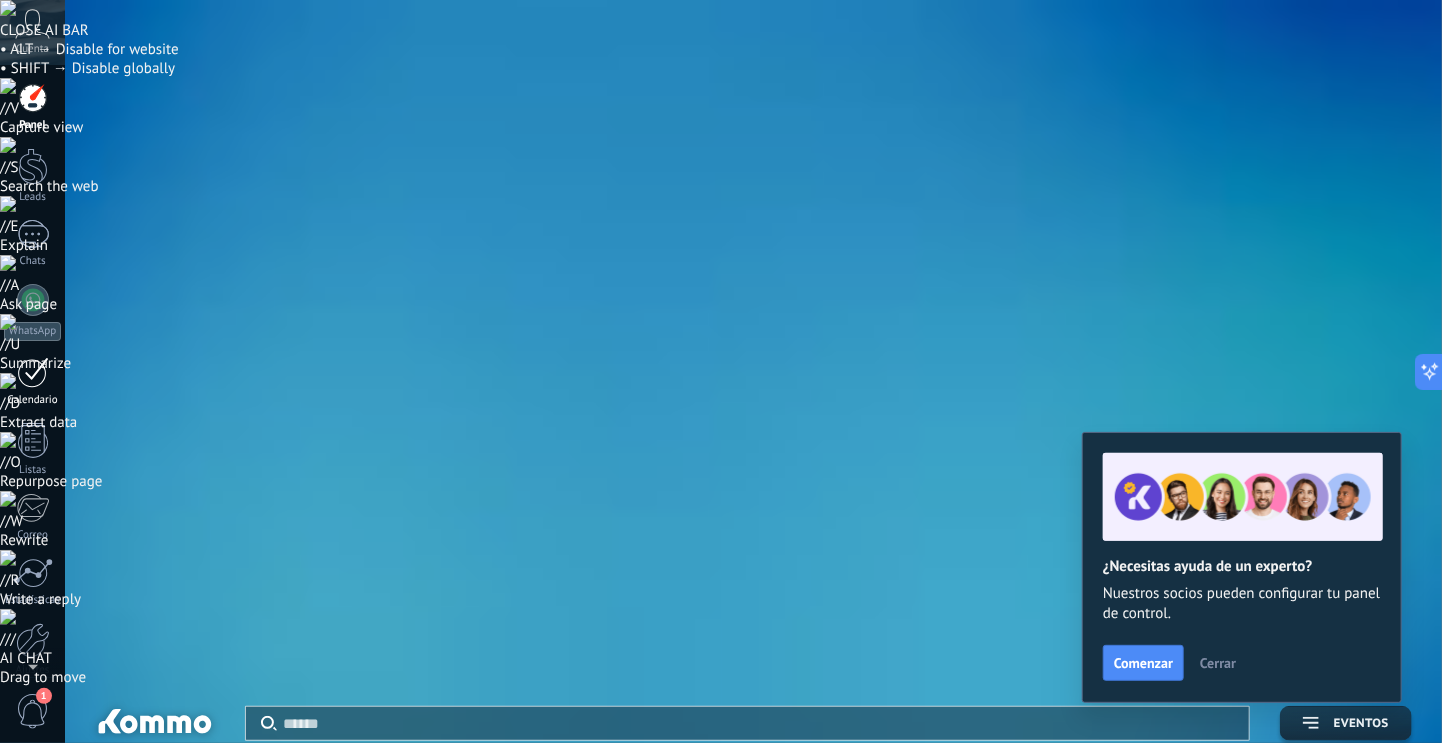 scroll, scrollTop: 88, scrollLeft: 0, axis: vertical 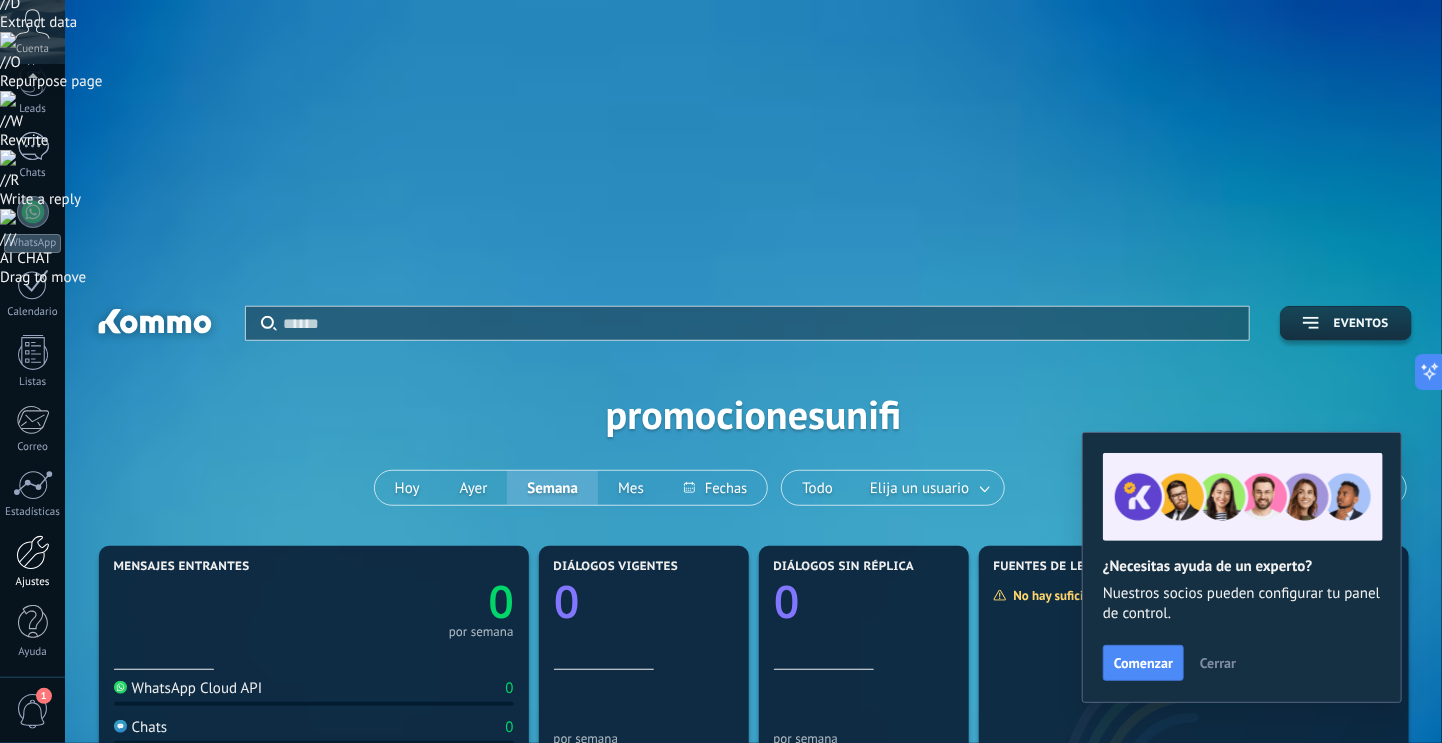 click at bounding box center [33, 552] 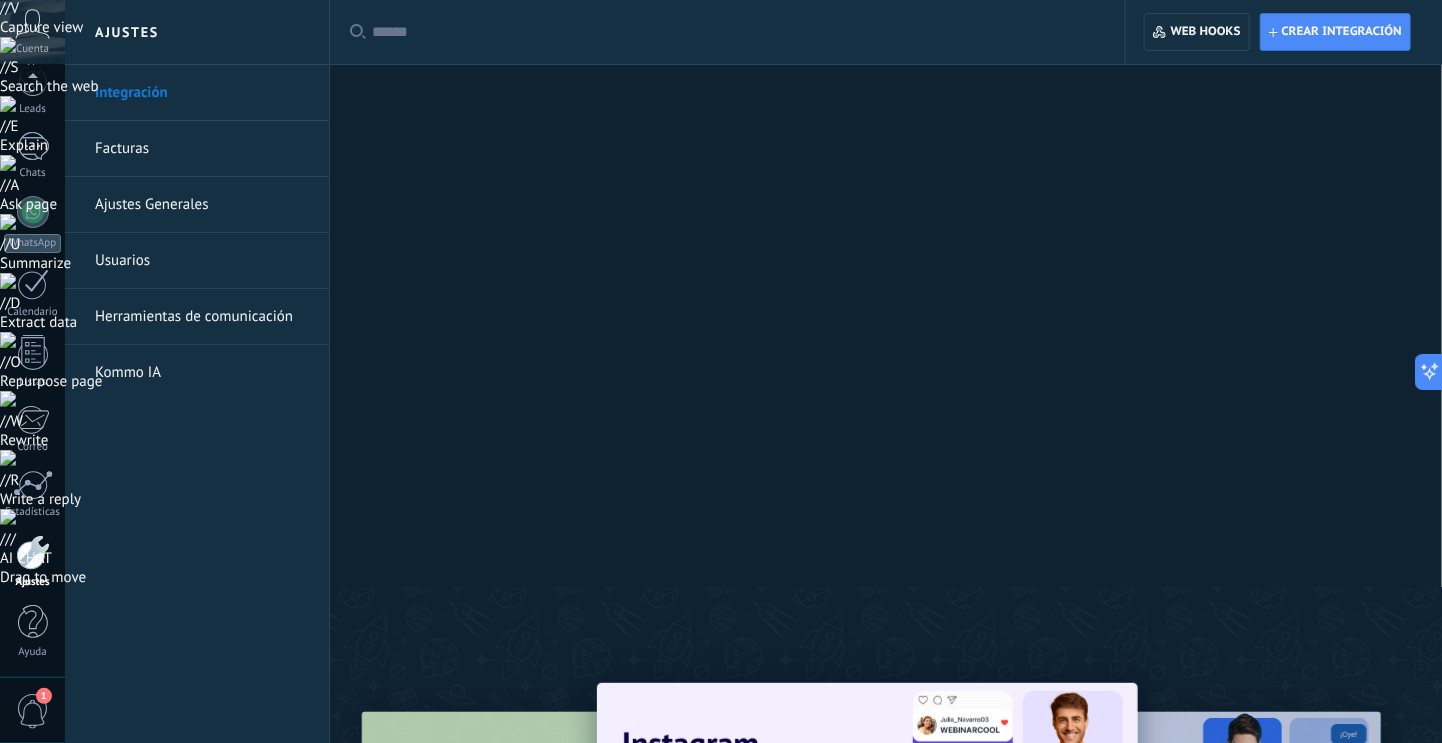 scroll, scrollTop: 200, scrollLeft: 0, axis: vertical 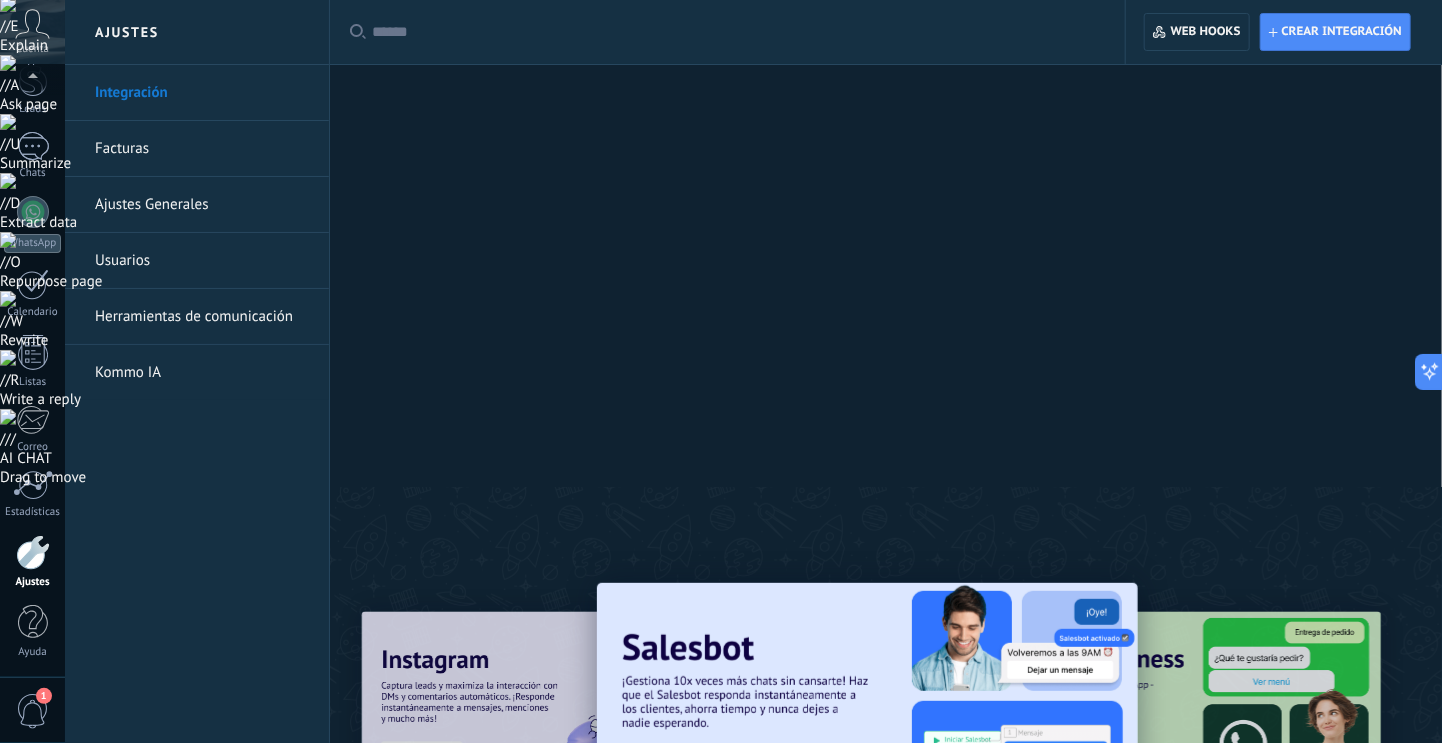 click on "Instalar" at bounding box center [742, 1139] 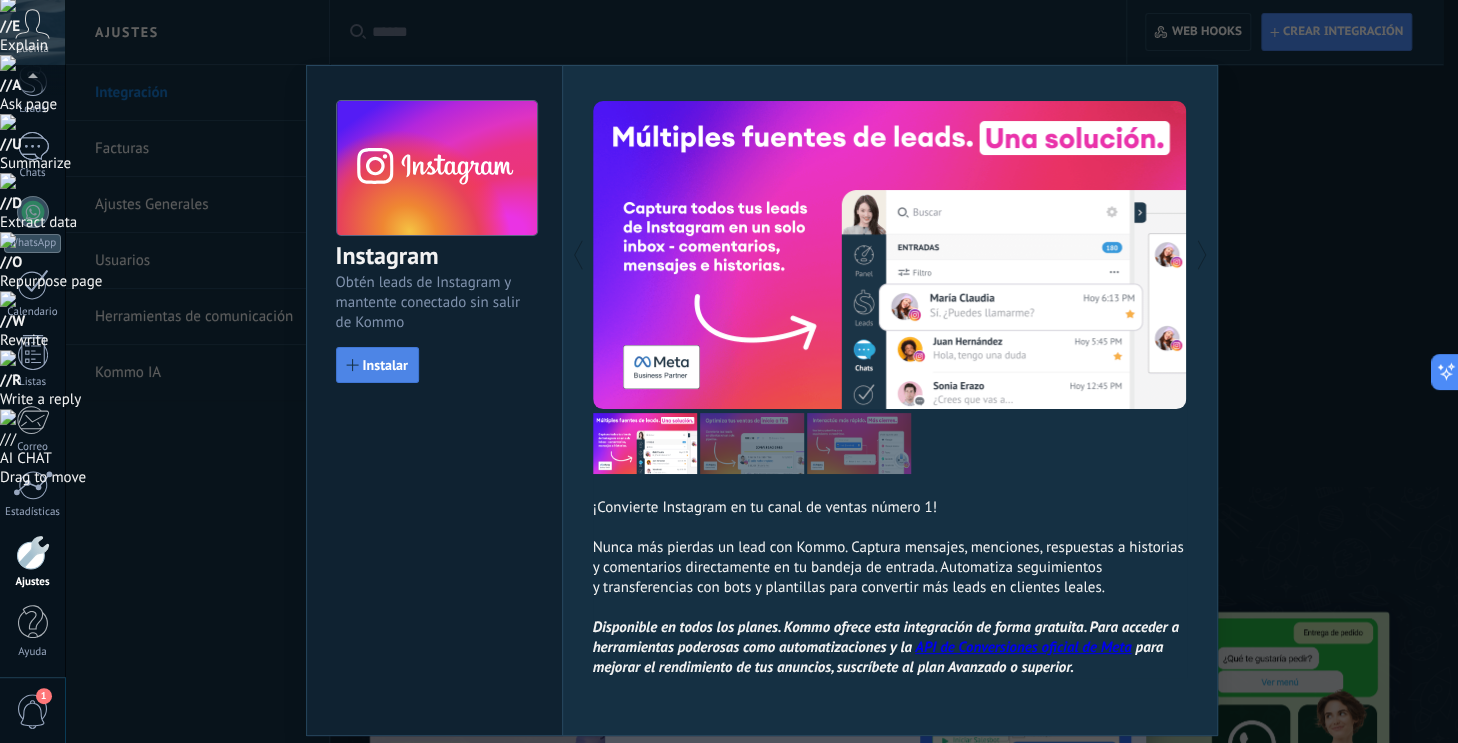 click on "Instalar" at bounding box center [385, 365] 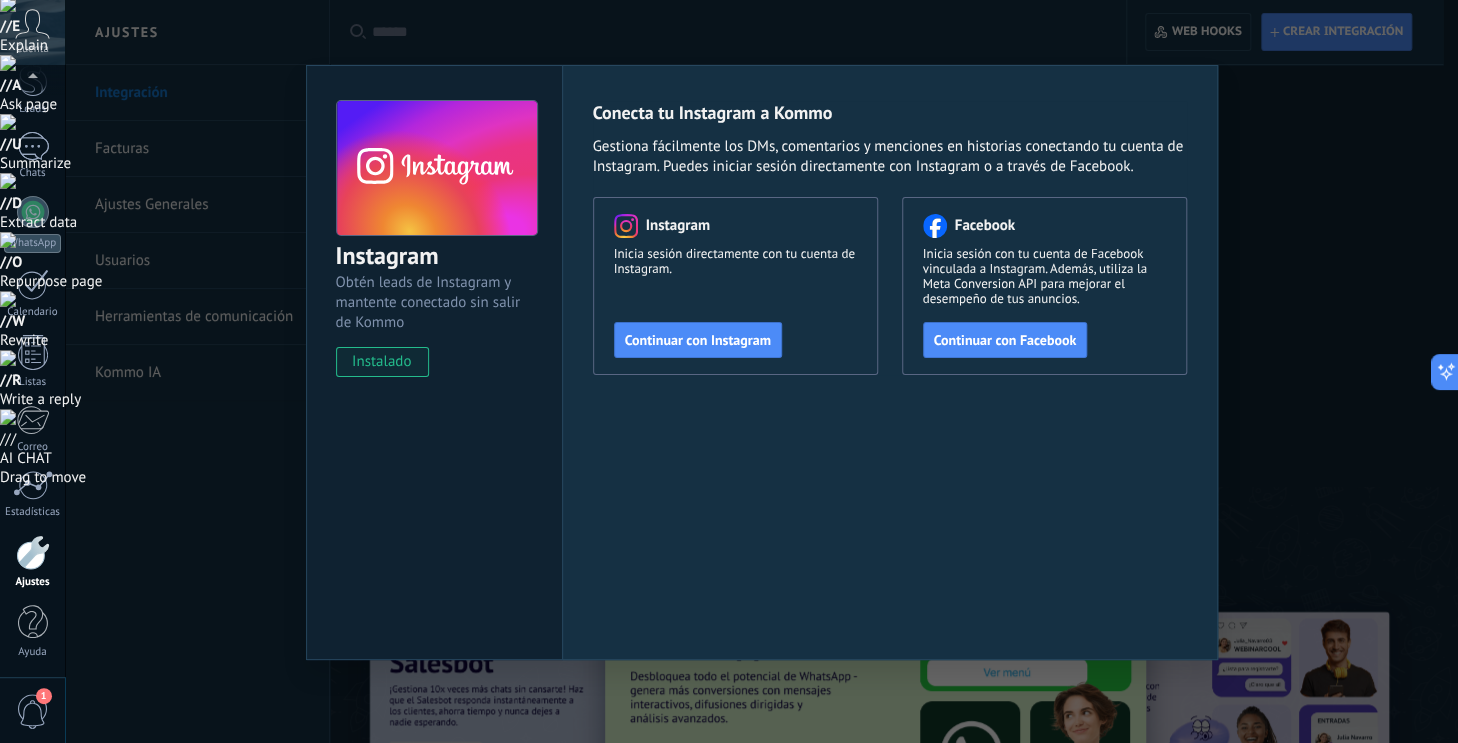 drag, startPoint x: 708, startPoint y: 335, endPoint x: 732, endPoint y: 331, distance: 24.33105 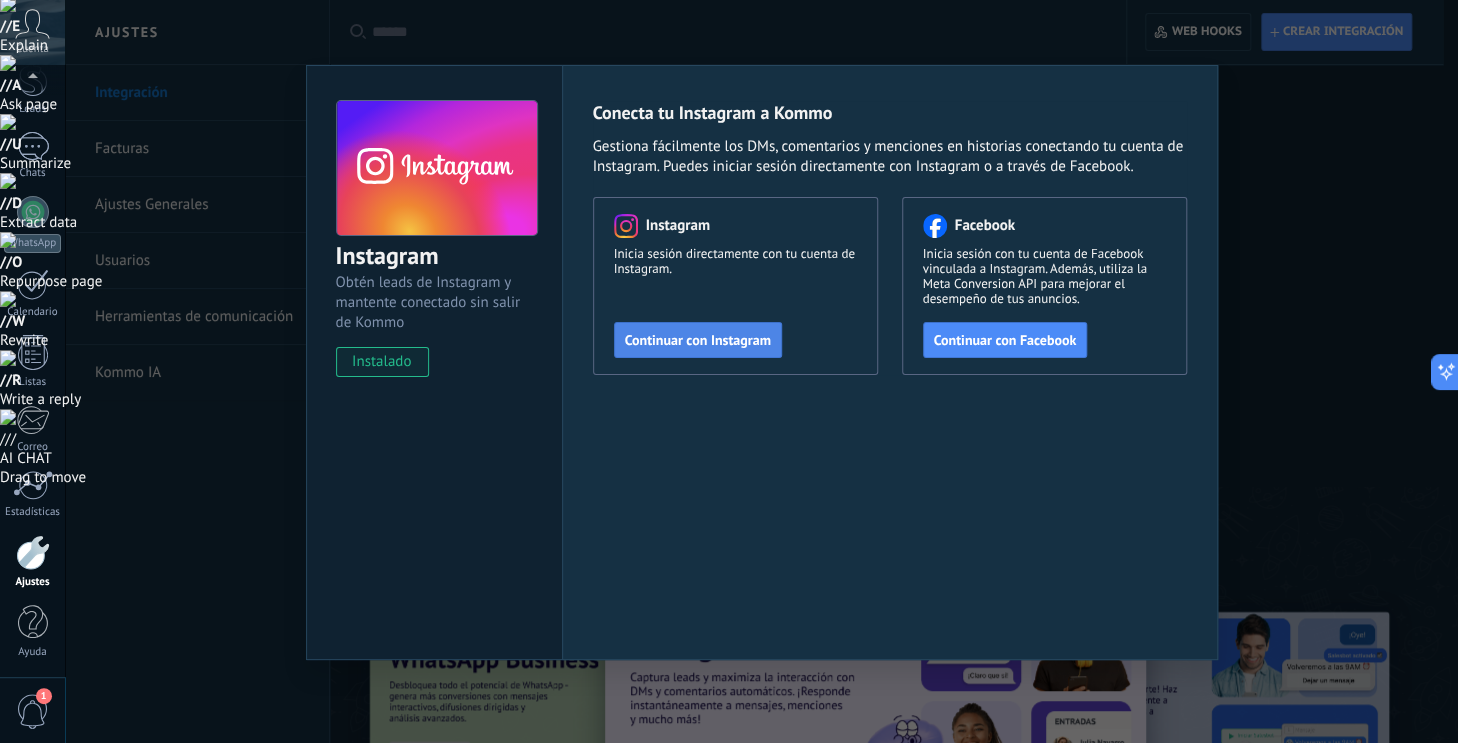 click on "Continuar con Instagram" at bounding box center [698, 340] 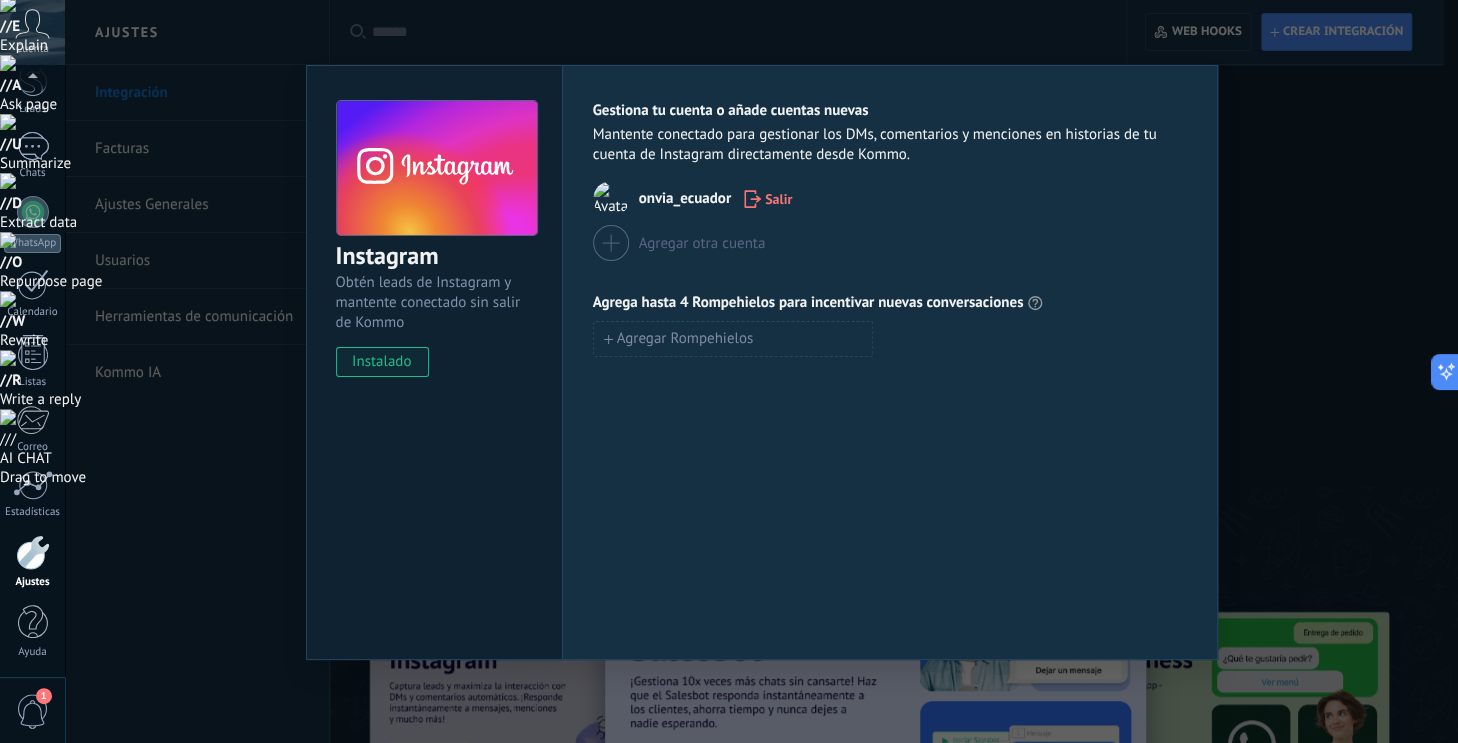 click on "Instagram Obtén leads de Instagram y mantente conectado sin salir de Kommo instalado Gestiona tu cuenta o añade cuentas nuevas Mantente conectado para gestionar los DMs, comentarios y menciones en historias de tu cuenta de Instagram directamente desde Kommo. onvia_ecuador Salir Agregar otra cuenta Agrega hasta 4 Rompehielos para incentivar nuevas conversaciones Agregar Rompehielos" at bounding box center (761, 371) 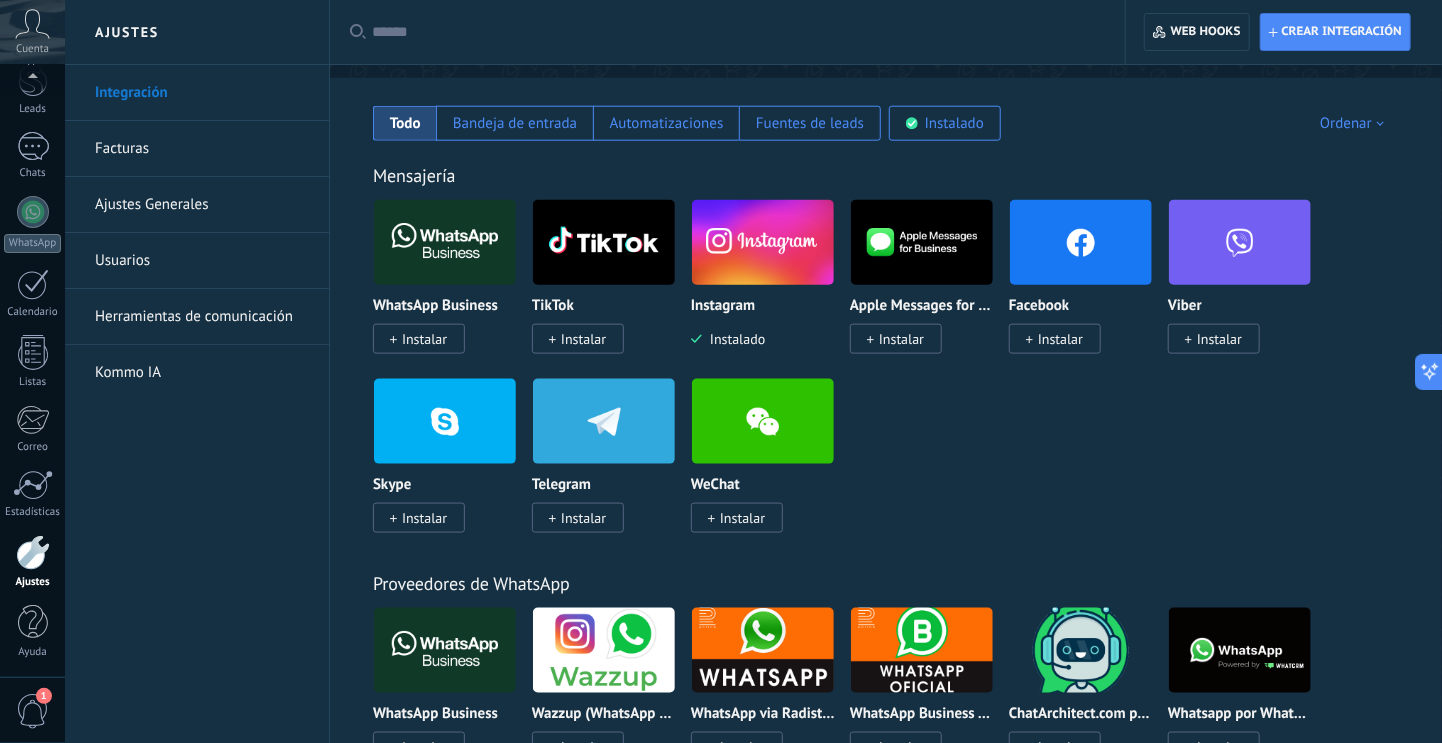 scroll, scrollTop: 800, scrollLeft: 0, axis: vertical 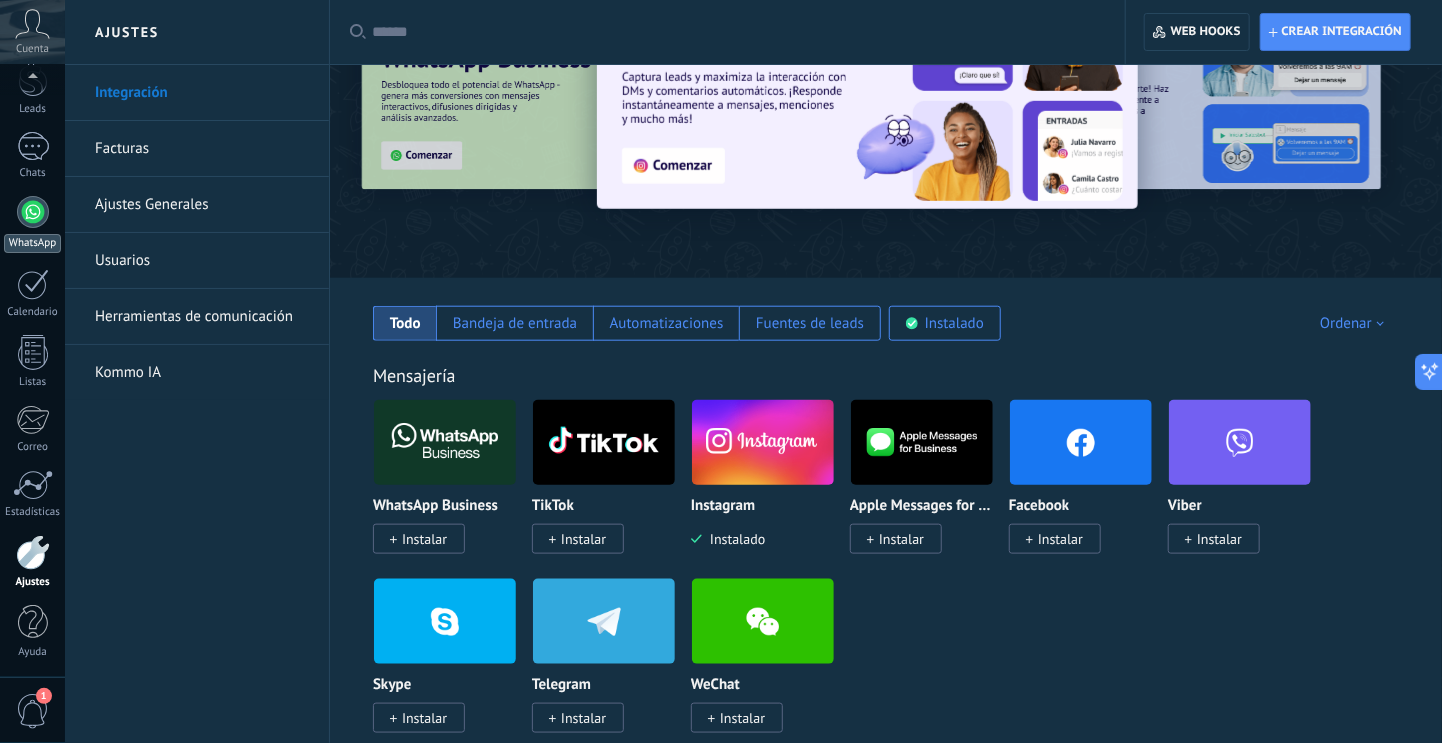 click at bounding box center (33, 212) 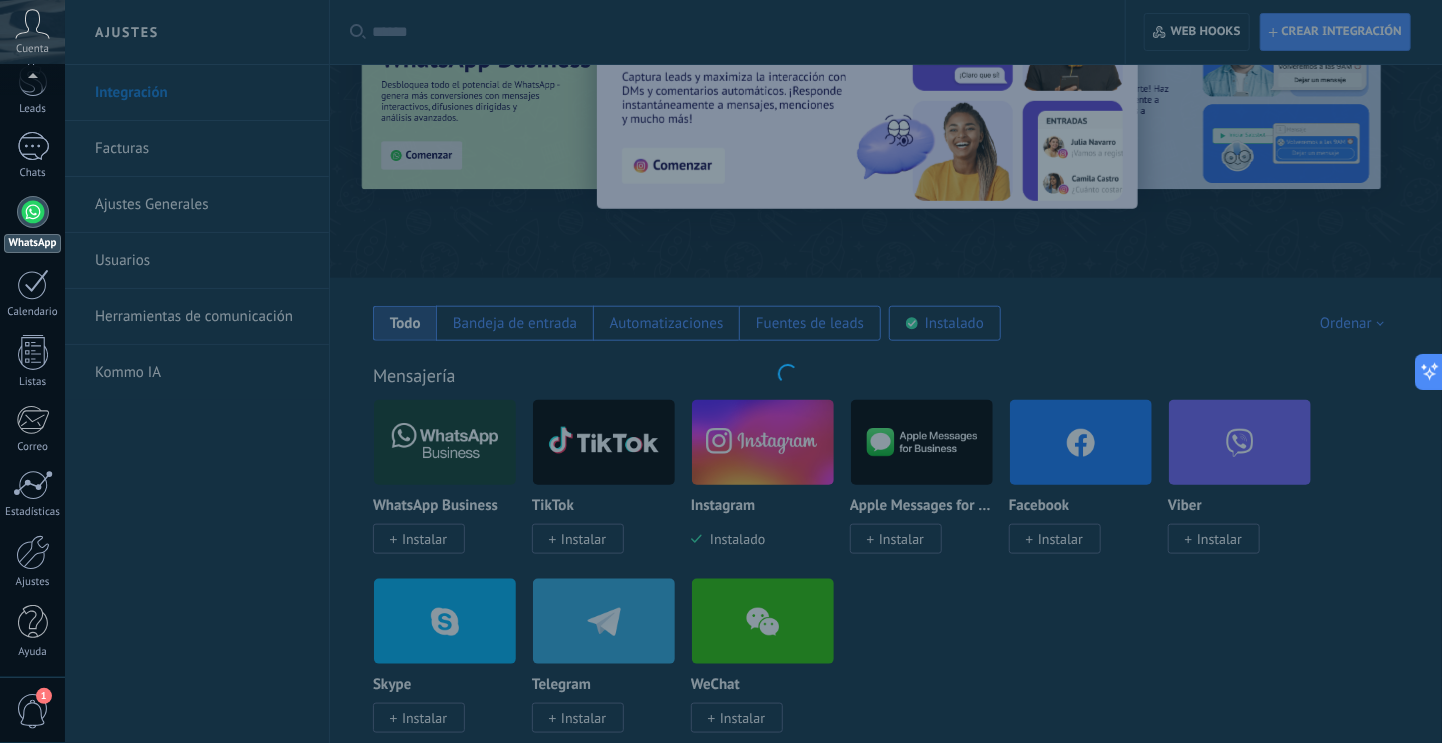 scroll, scrollTop: 0, scrollLeft: 0, axis: both 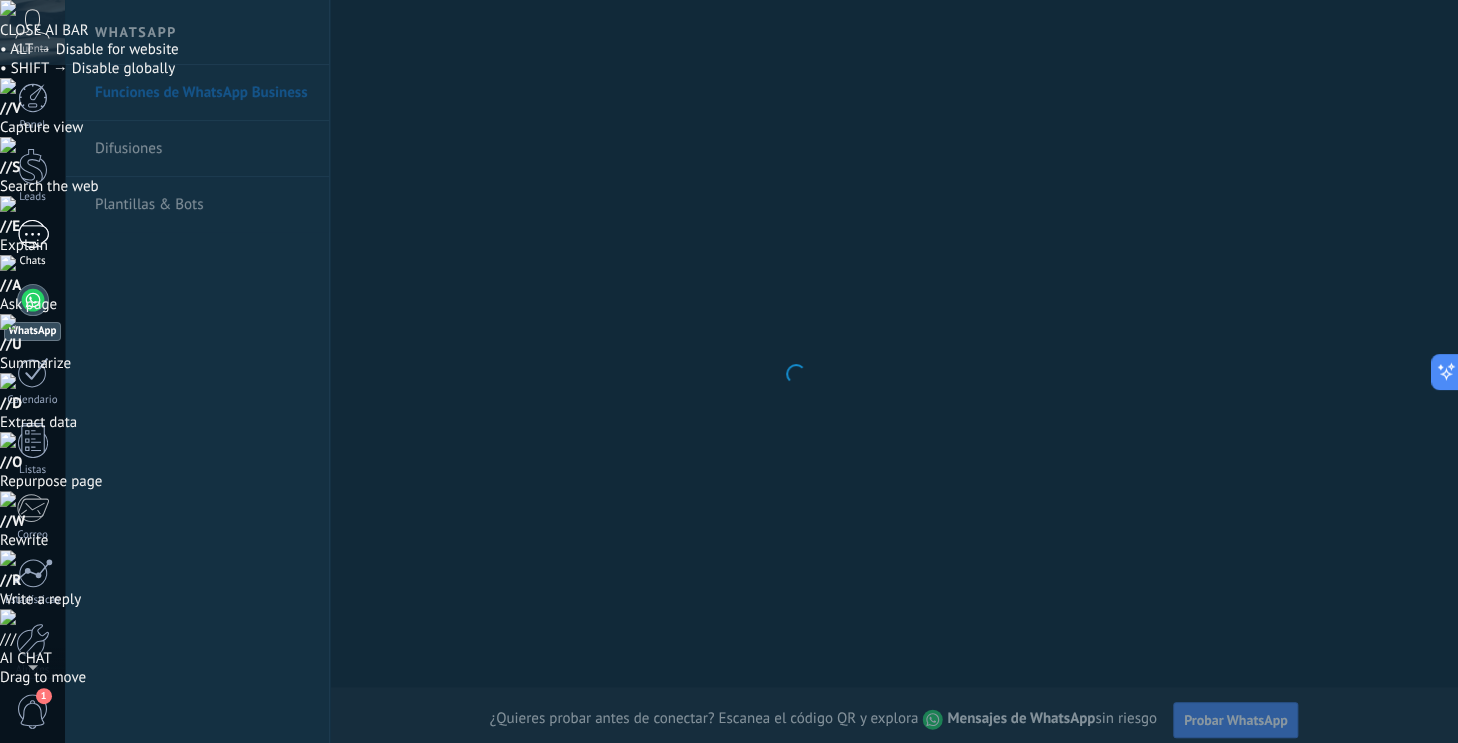 click at bounding box center [33, 234] 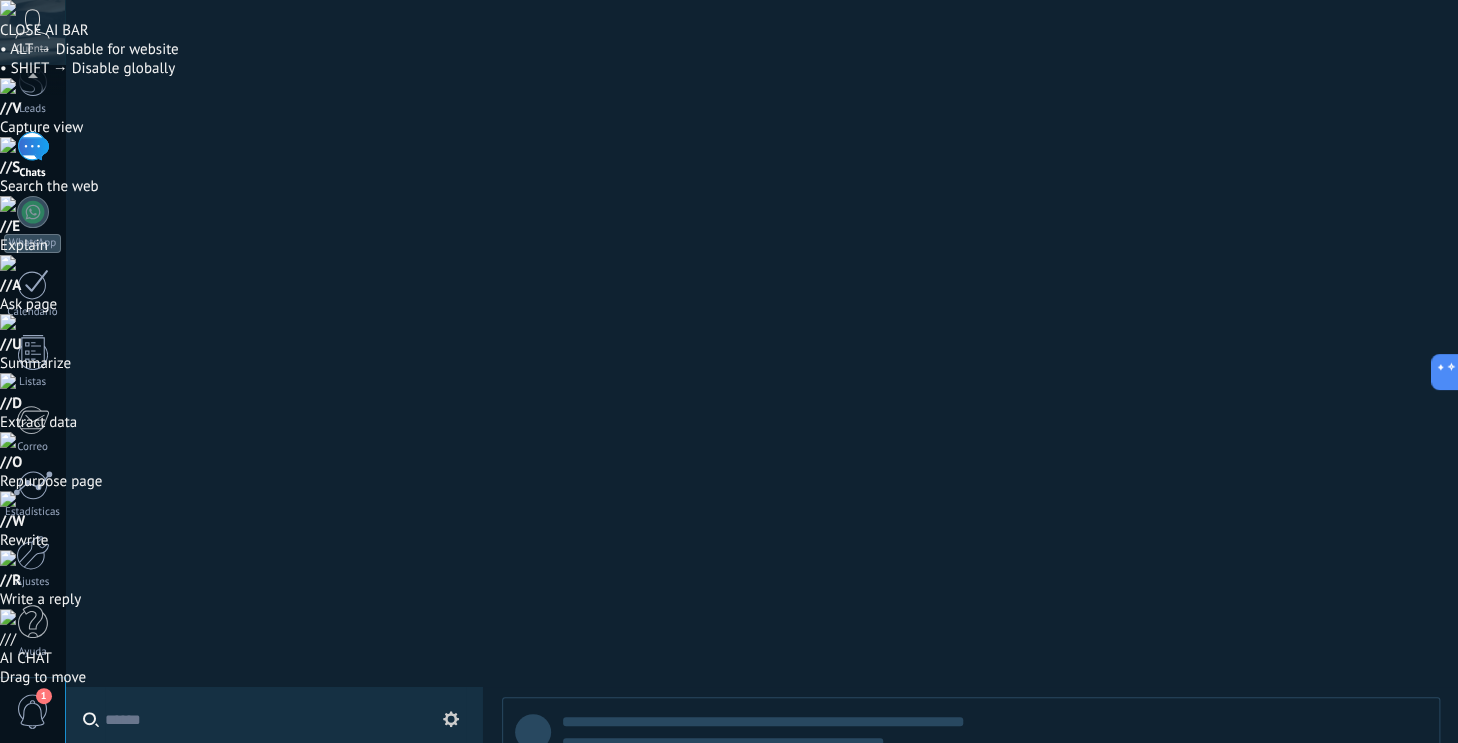 scroll, scrollTop: 0, scrollLeft: 0, axis: both 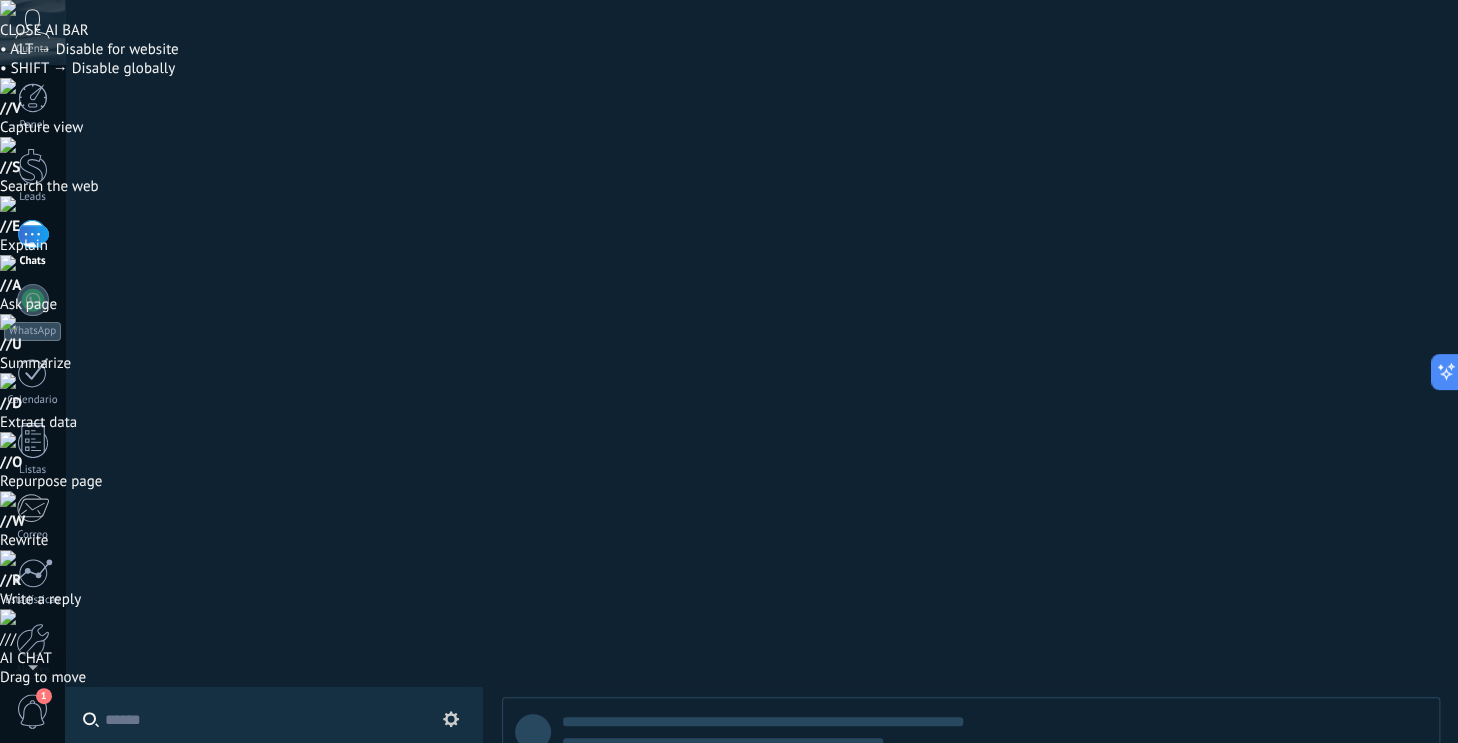 click at bounding box center [32, 24] 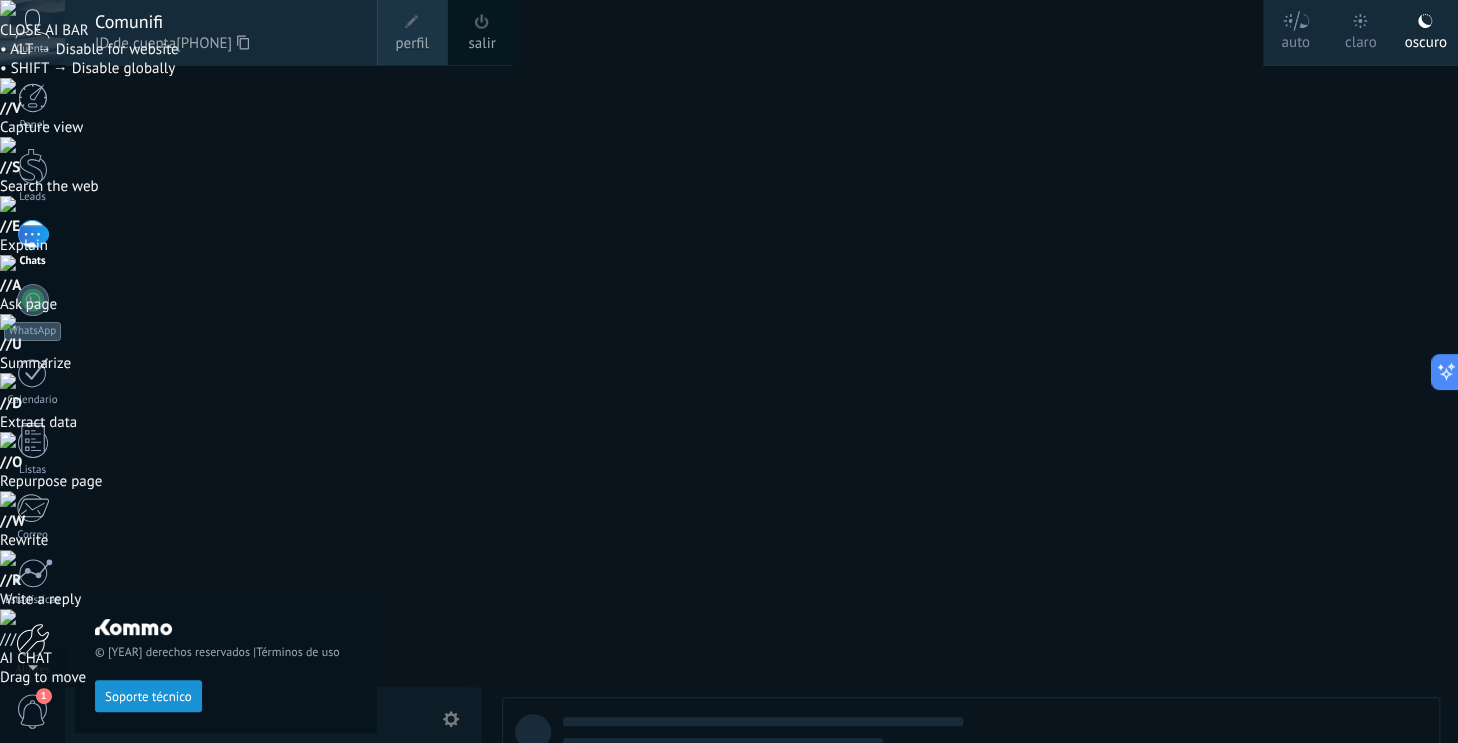 click at bounding box center [33, 640] 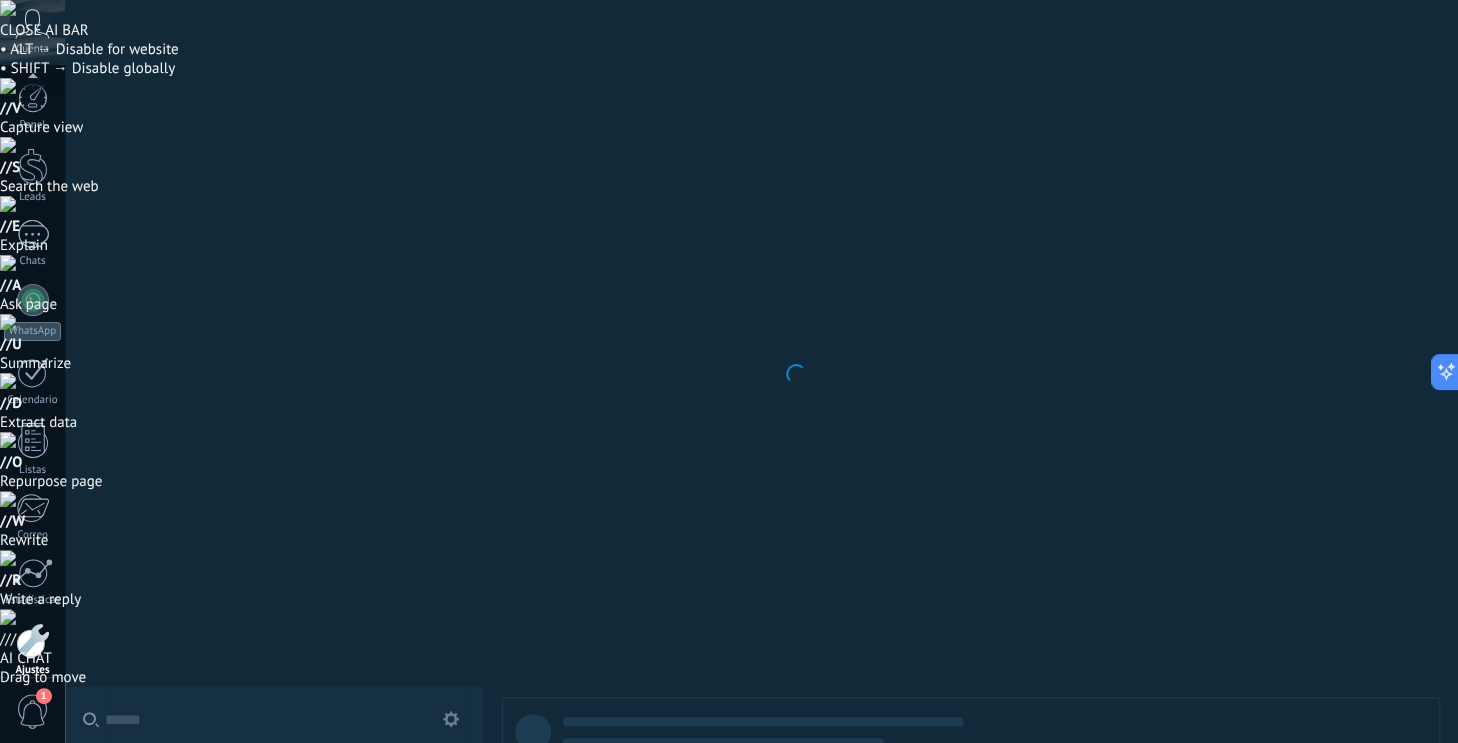scroll, scrollTop: 88, scrollLeft: 0, axis: vertical 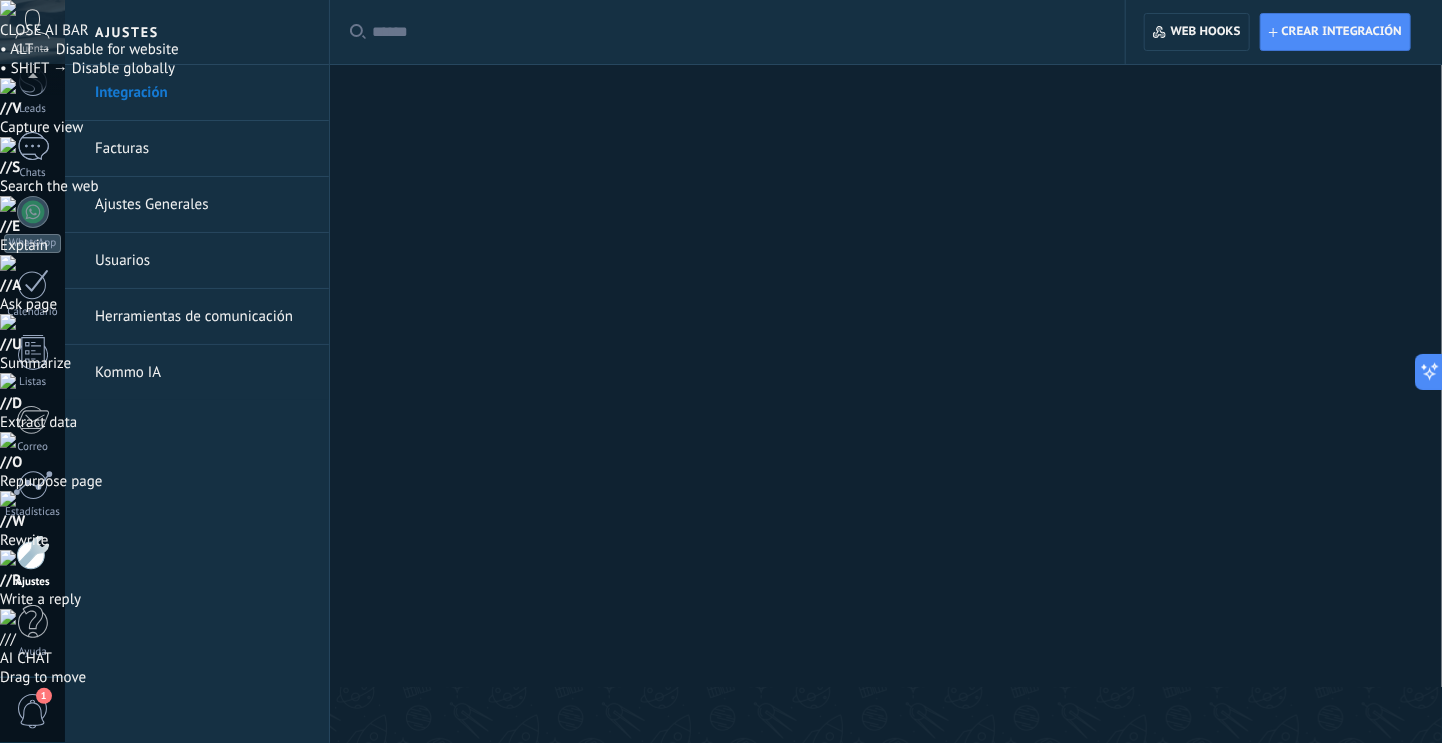 click on "Integración" at bounding box center [202, 93] 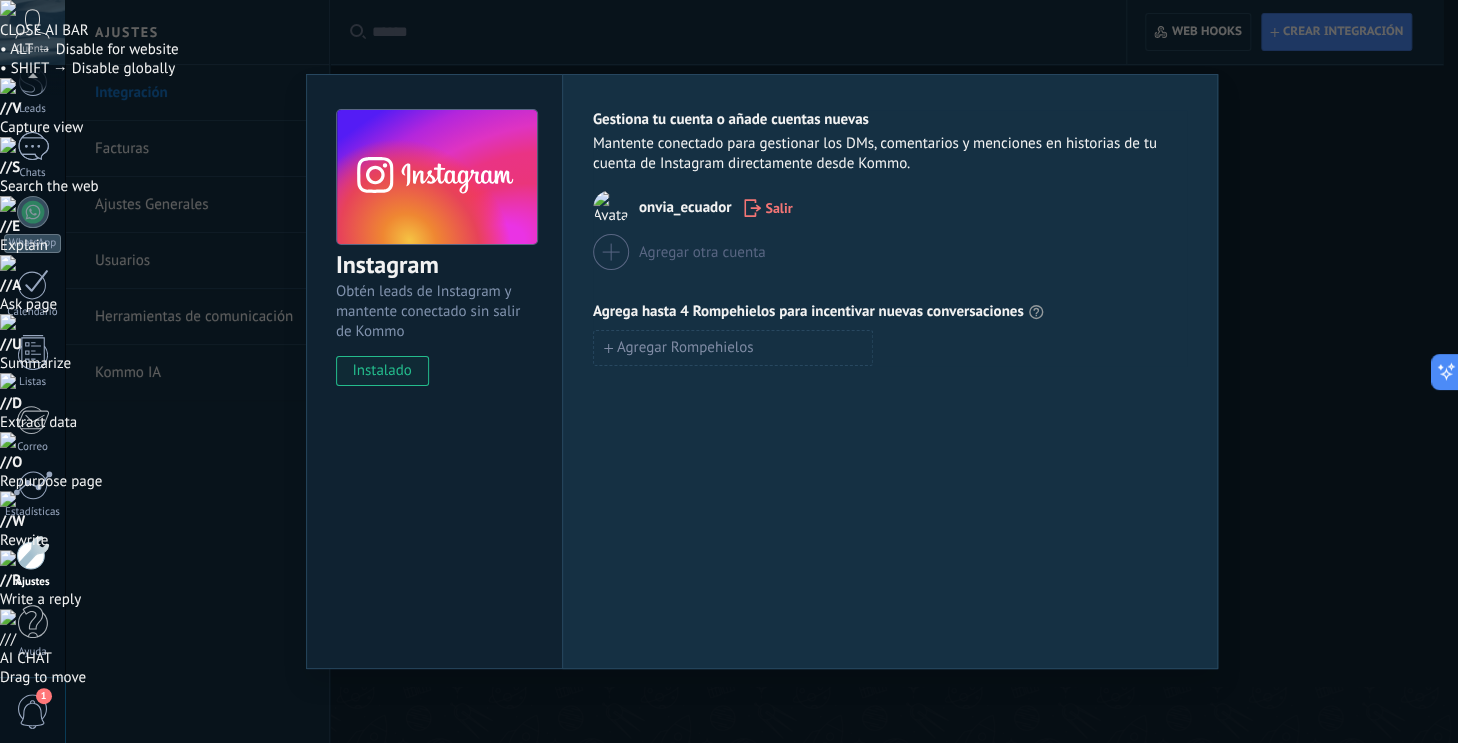 click on "Salir" at bounding box center [778, 208] 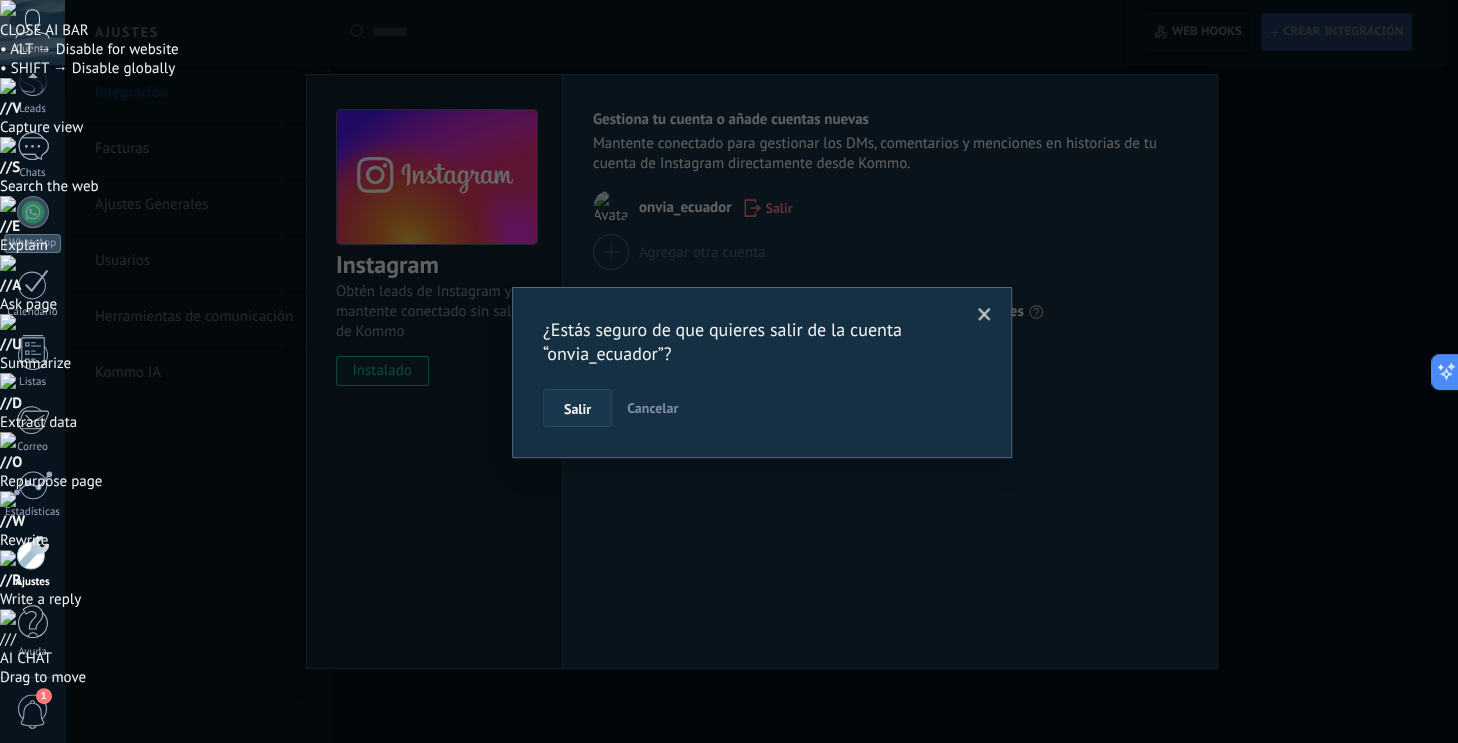 click on "Salir" at bounding box center (577, 408) 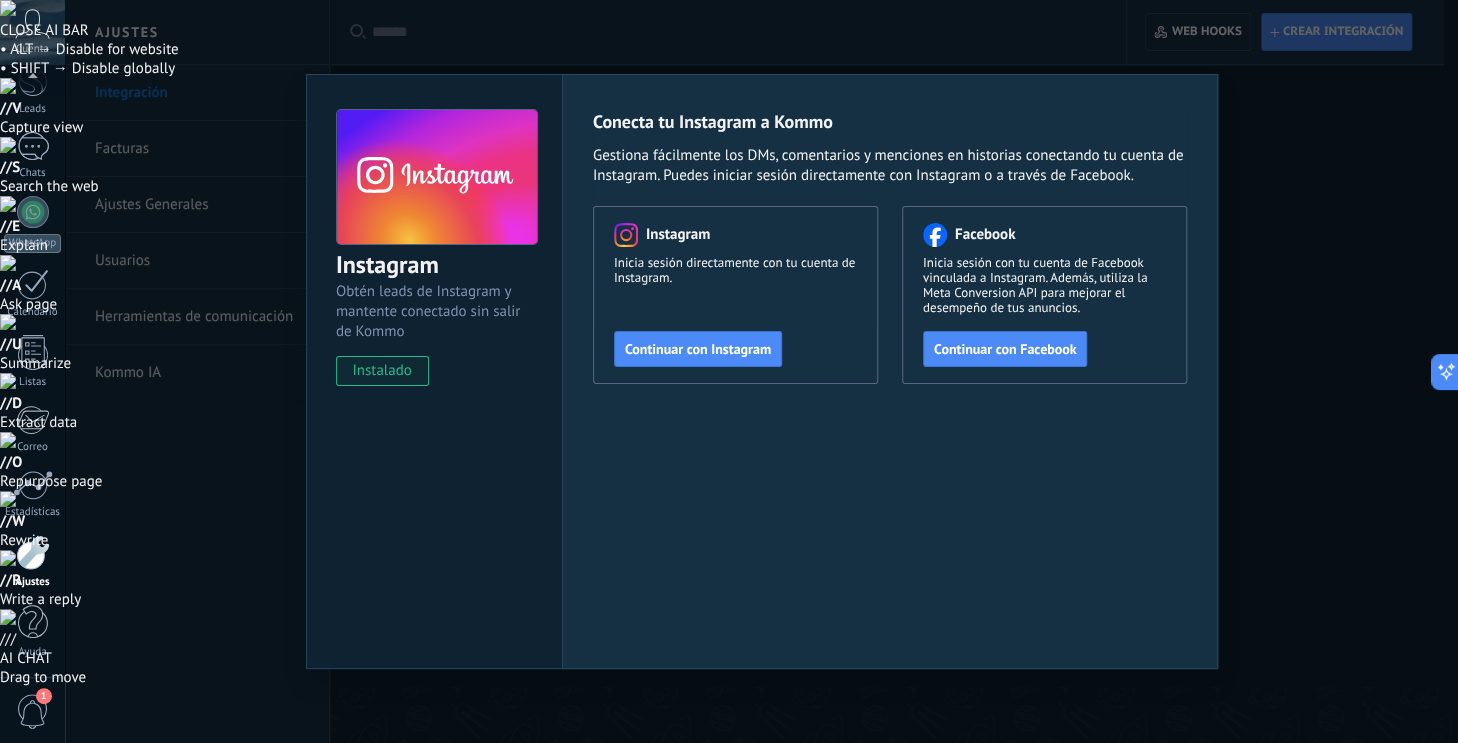 click on "Instagram Obtén leads de Instagram y mantente conectado sin salir de Kommo instalado Conecta tu Instagram a Kommo Gestiona fácilmente los DMs, comentarios y menciones en historias conectando tu cuenta de Instagram. Puedes iniciar sesión directamente con Instagram o a través de Facebook. Instagram Inicia sesión directamente con tu cuenta de Instagram. Continuar con Instagram Facebook Inicia sesión con tu cuenta de Facebook vinculada a Instagram. Además, utiliza la Meta Conversion API para mejorar el desempeño de tus anuncios. Continuar con Facebook" at bounding box center [761, 371] 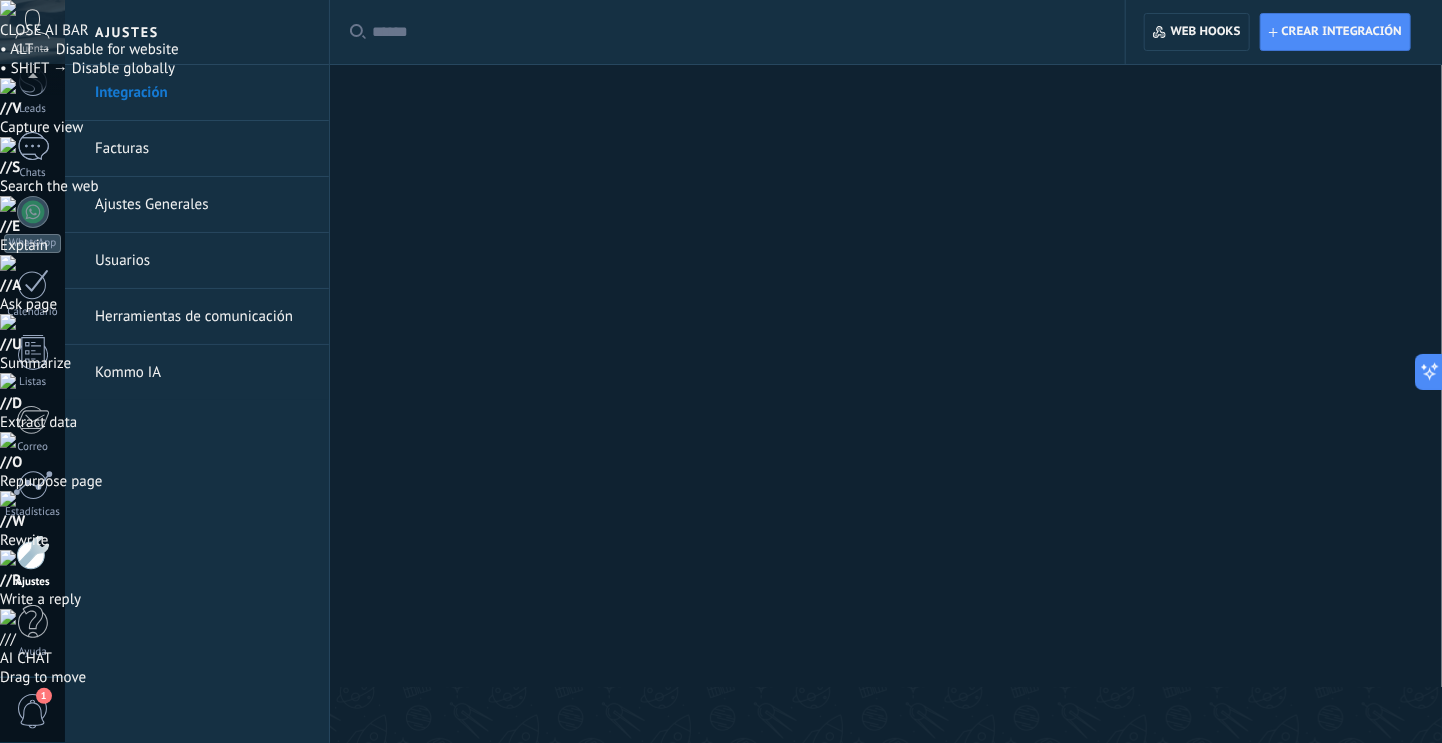 click at bounding box center [763, 1242] 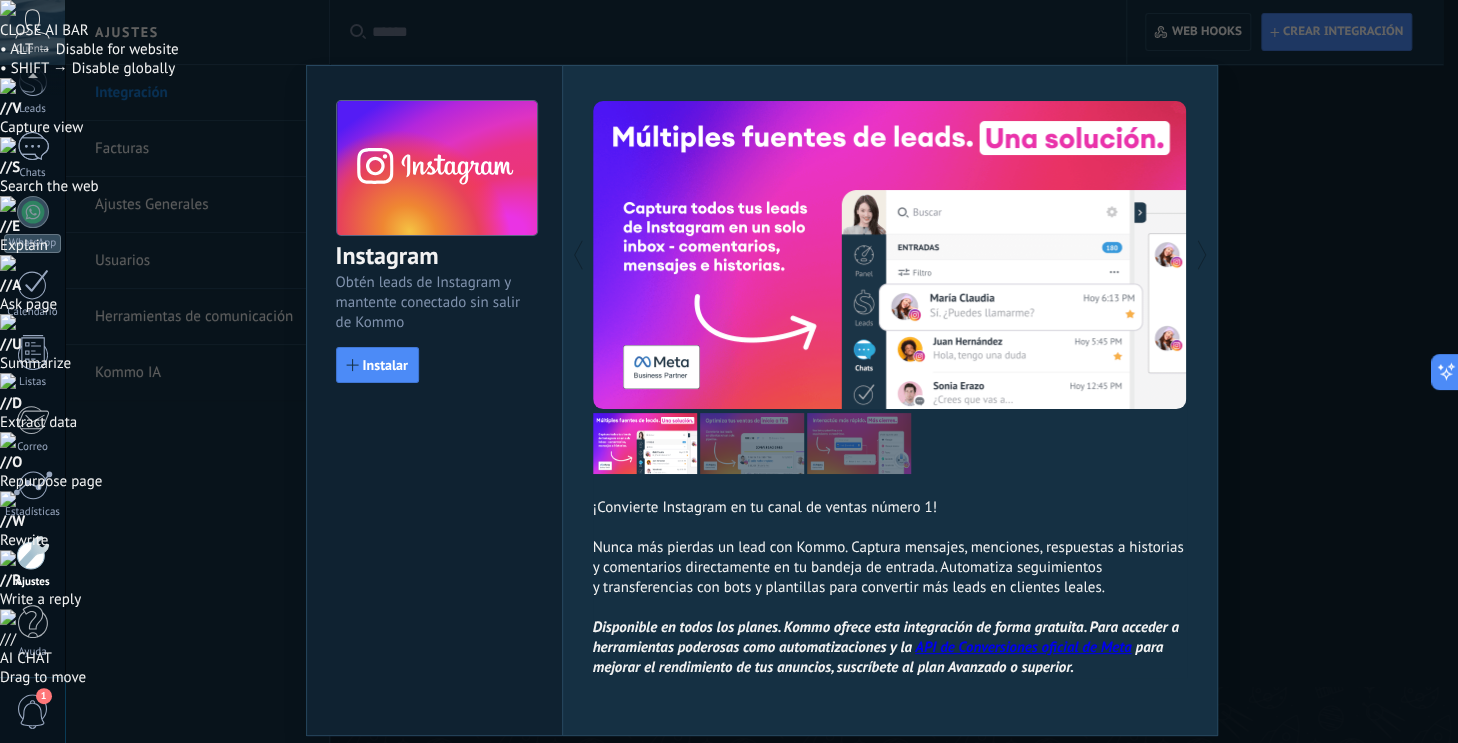 scroll, scrollTop: 67, scrollLeft: 0, axis: vertical 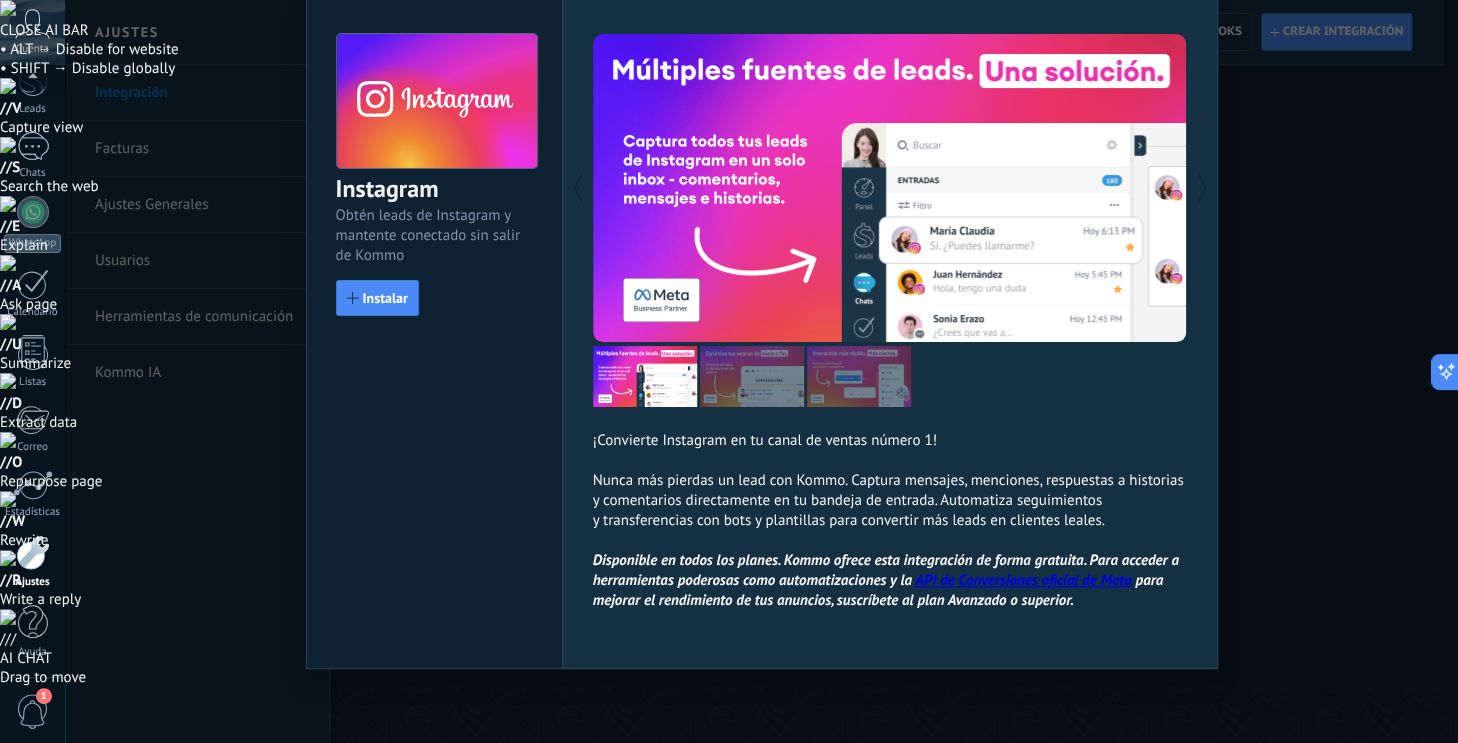 click on "Instagram Obtén leads de Instagram y mantente conectado sin salir de Kommo Instalar ¡Convierte Instagram en tu canal de ventas número 1! Nunca más pierdas un lead con Kommo. Captura mensajes, menciones, respuestas a historias y comentarios directamente en tu bandeja de entrada. Automatiza seguimientos y transferencias con bots y plantillas para convertir más leads en clientes leales. Disponible en todos los planes. Kommo ofrece esta integración de forma gratuita. Para acceder a herramientas poderosas como automatizaciones y la  API de Conversiones oficial de Meta  para mejorar el rendimiento de tus anuncios, suscríbete al plan Avanzado o superior." at bounding box center (761, 371) 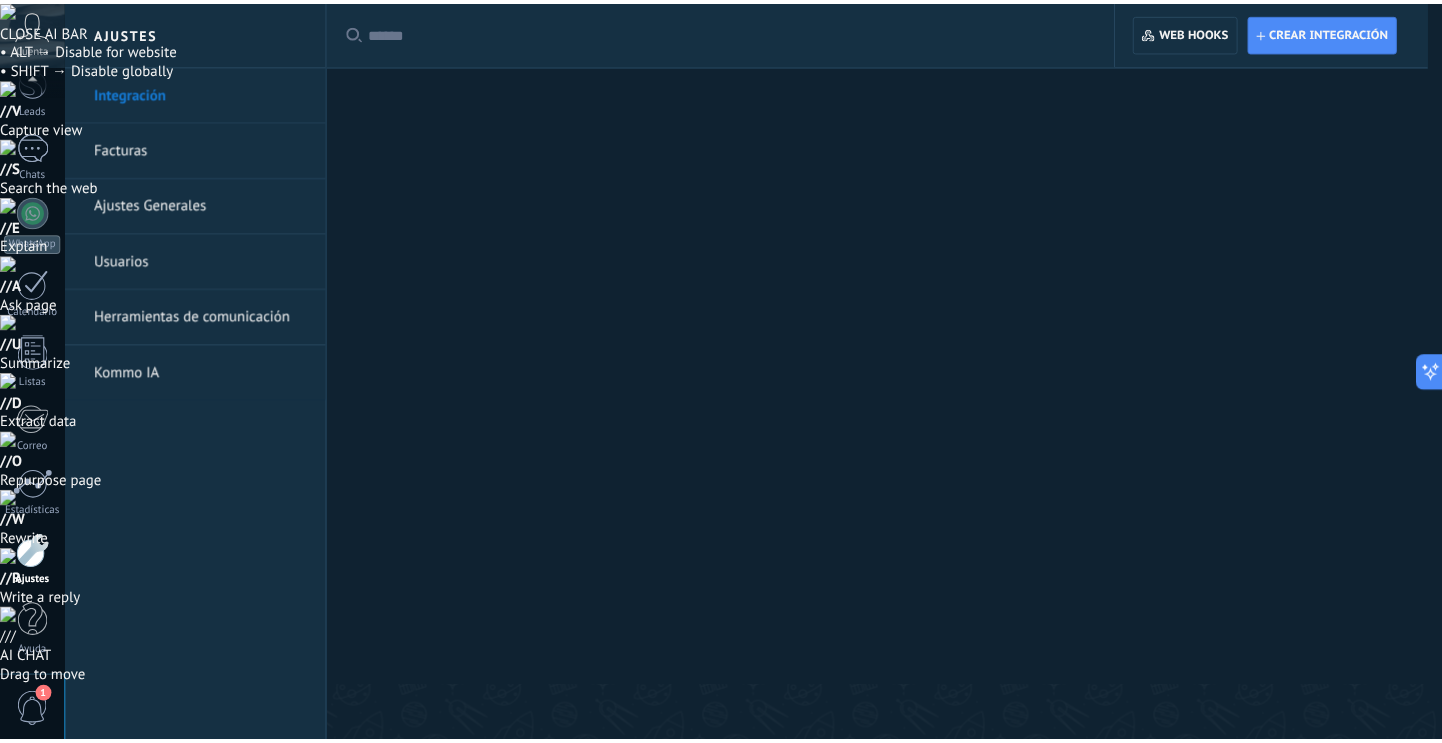 scroll, scrollTop: 0, scrollLeft: 0, axis: both 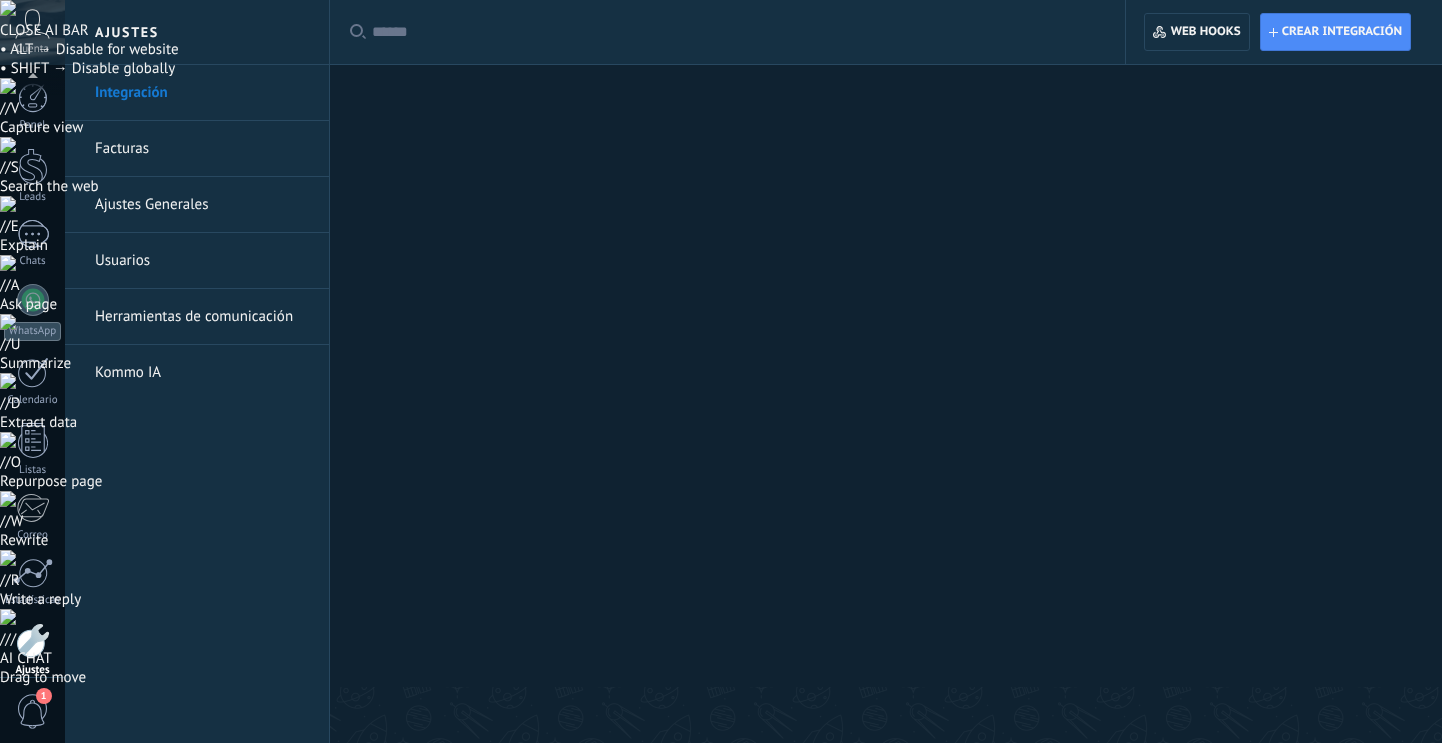 click on "Integración" at bounding box center (202, 93) 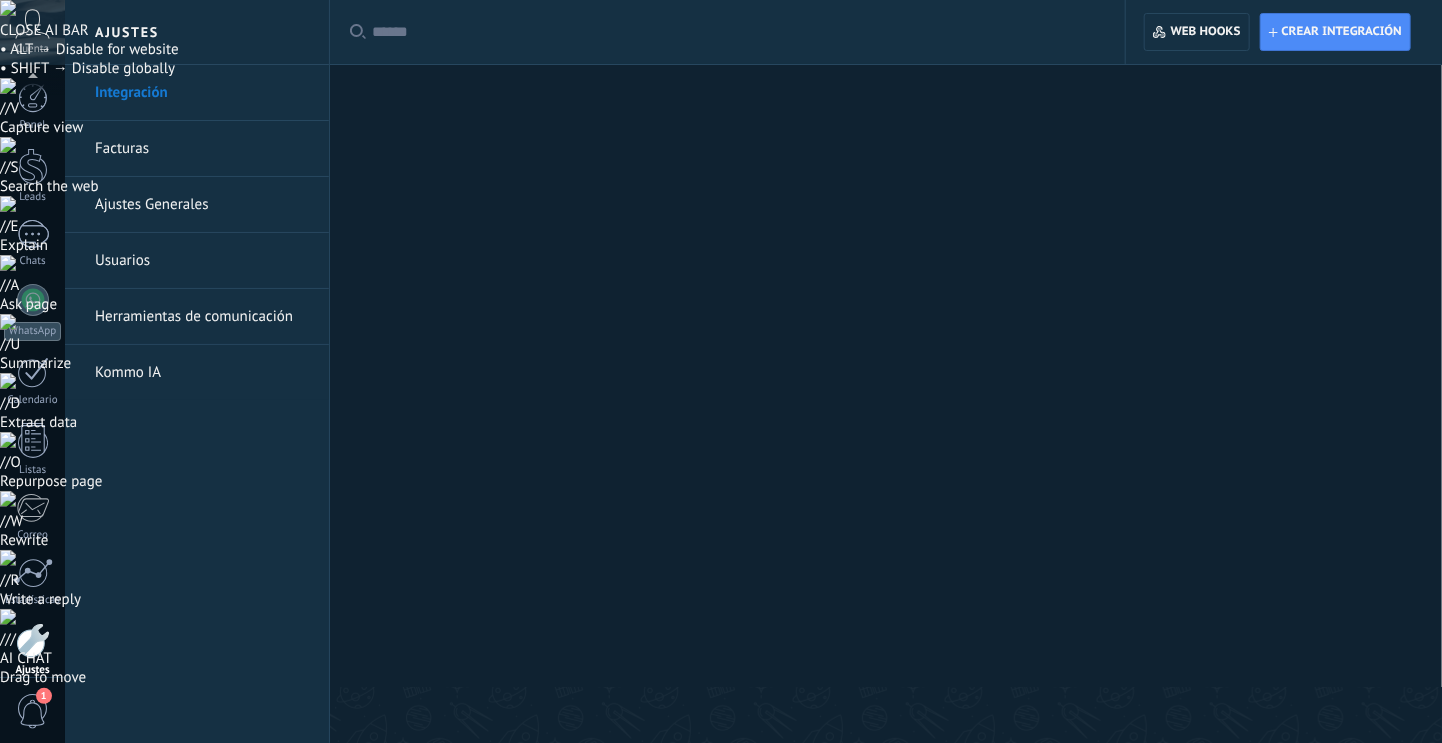 scroll, scrollTop: 0, scrollLeft: 0, axis: both 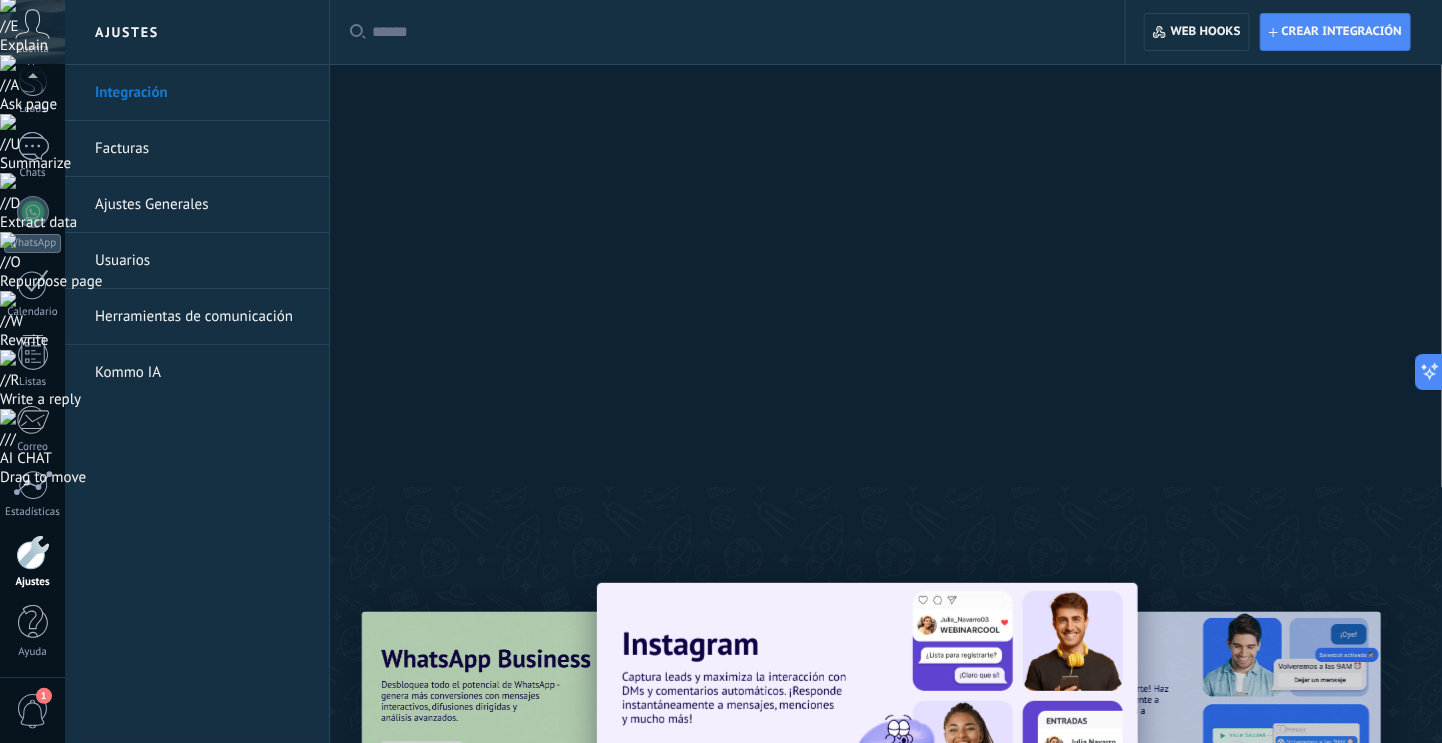 click at bounding box center (763, 1042) 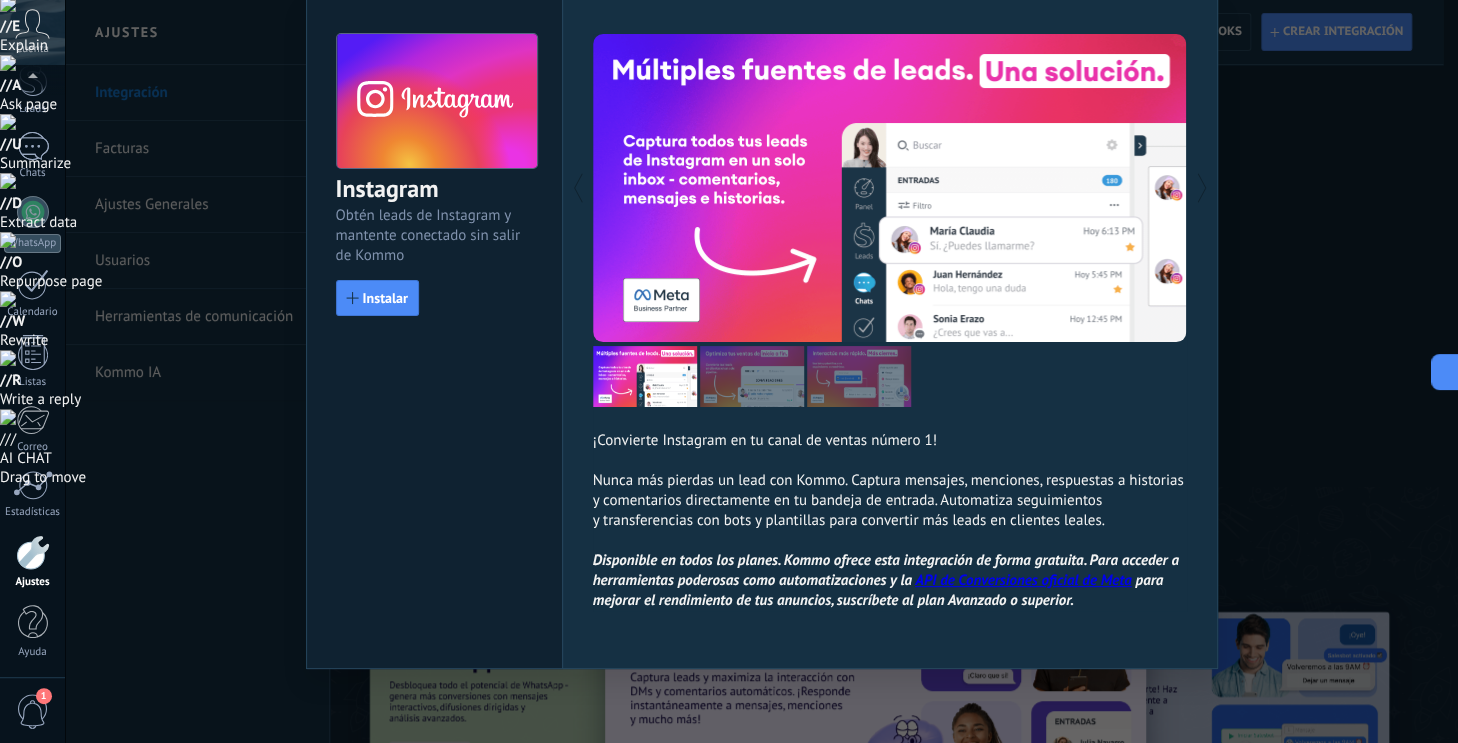 scroll, scrollTop: 0, scrollLeft: 0, axis: both 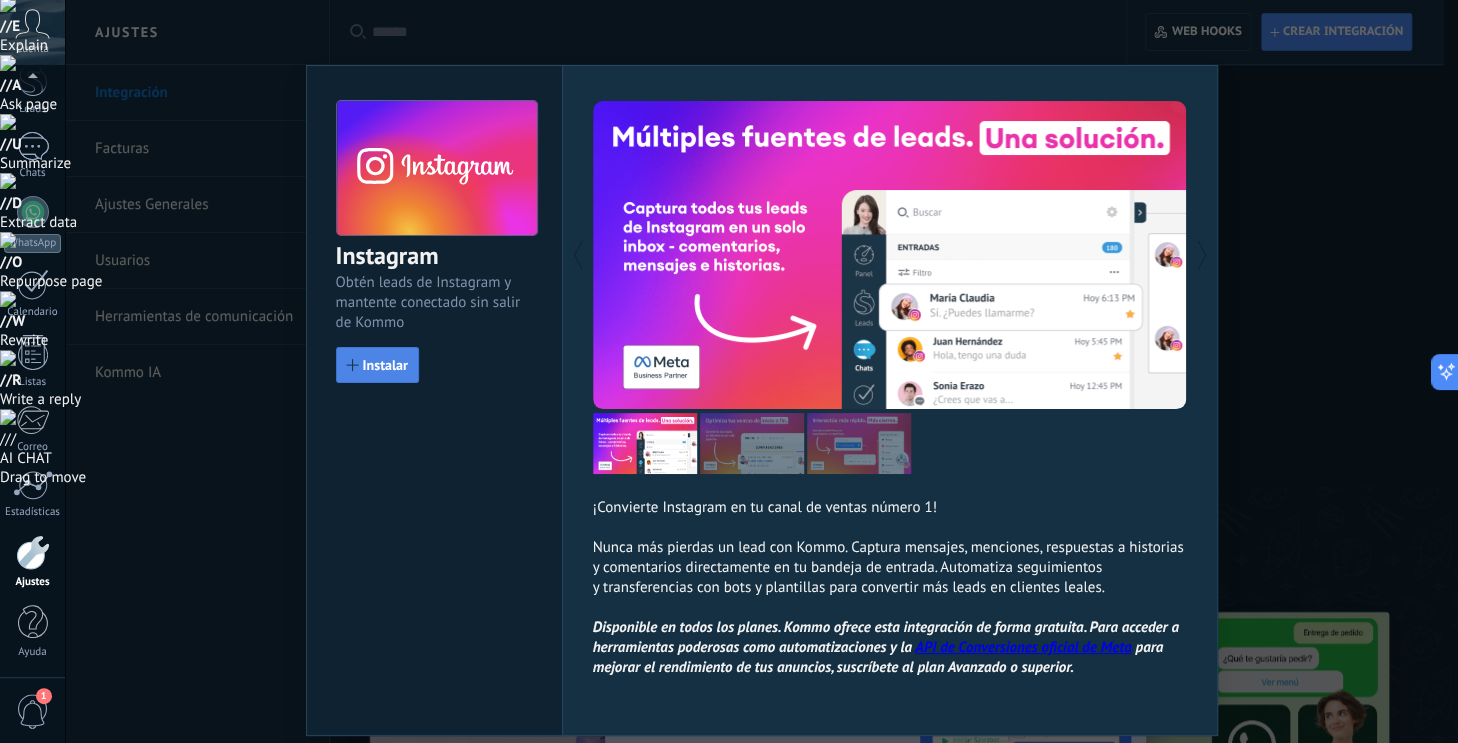 click on "Instalar" at bounding box center (377, 365) 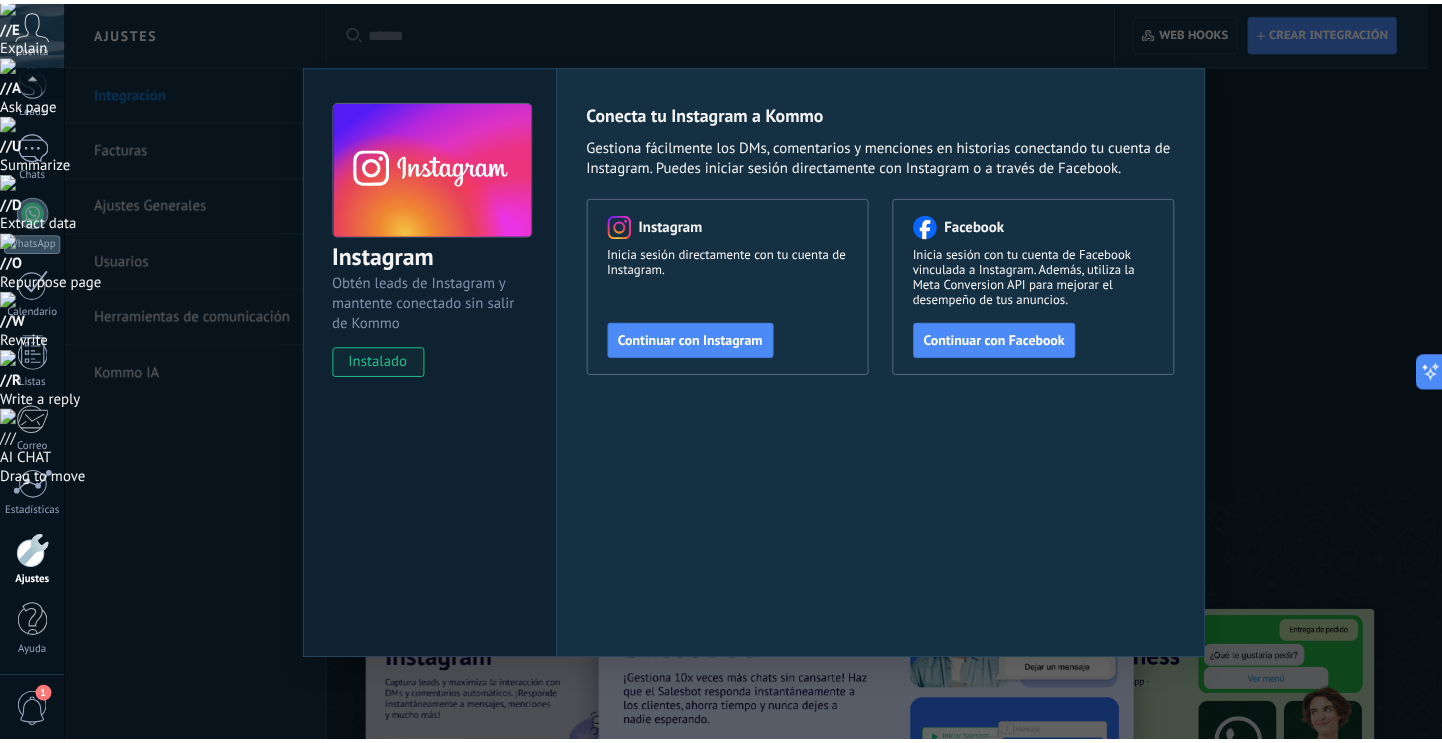 scroll, scrollTop: 0, scrollLeft: 0, axis: both 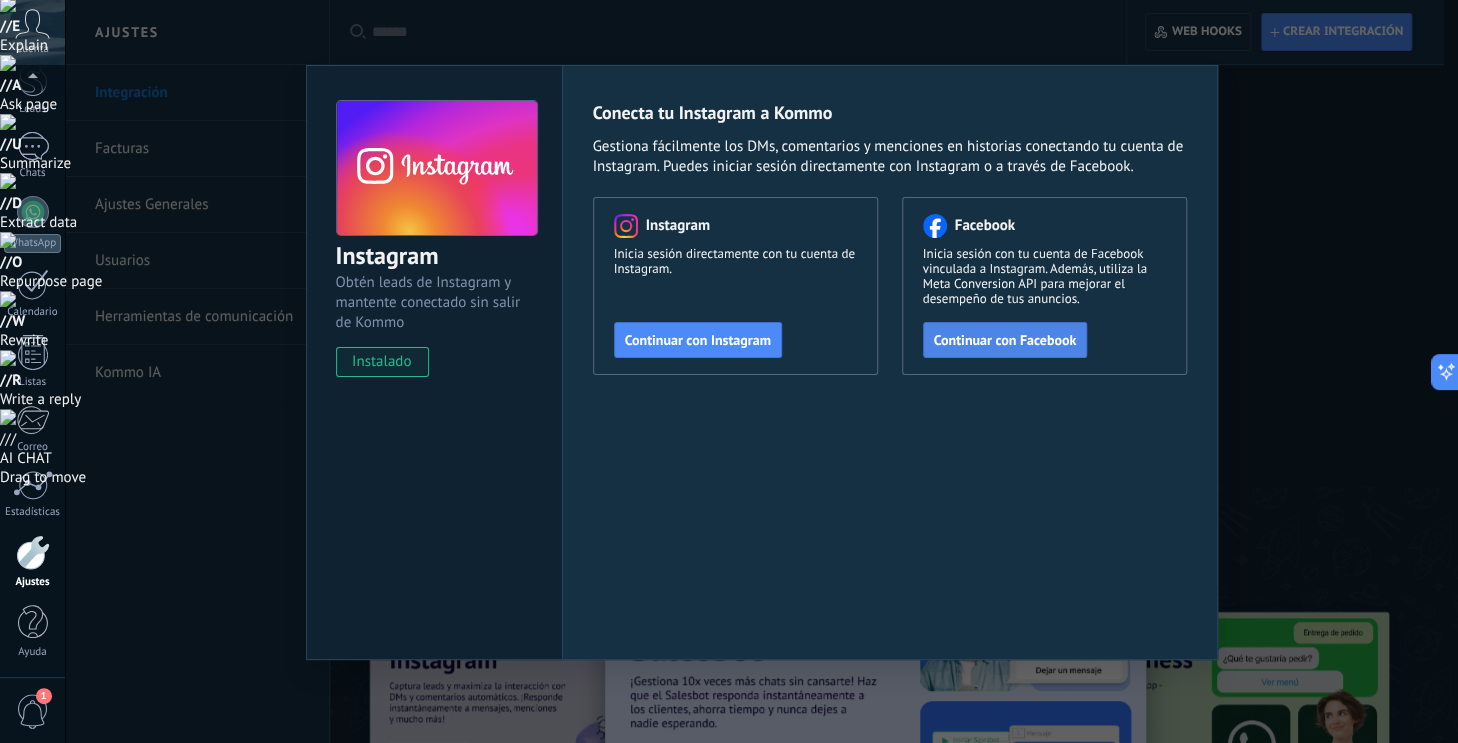 click on "Continuar con Facebook" at bounding box center [698, 340] 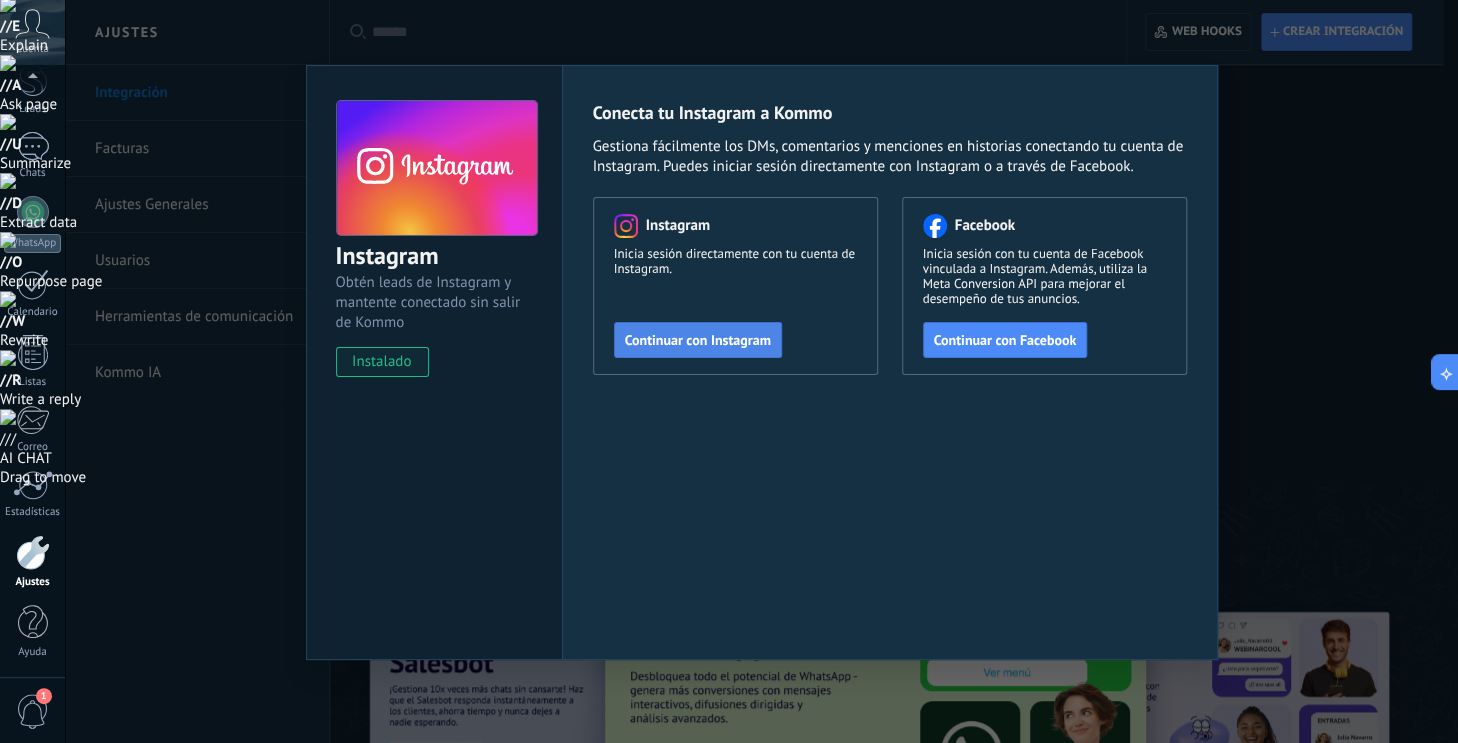 click on "Continuar con Instagram" at bounding box center (698, 340) 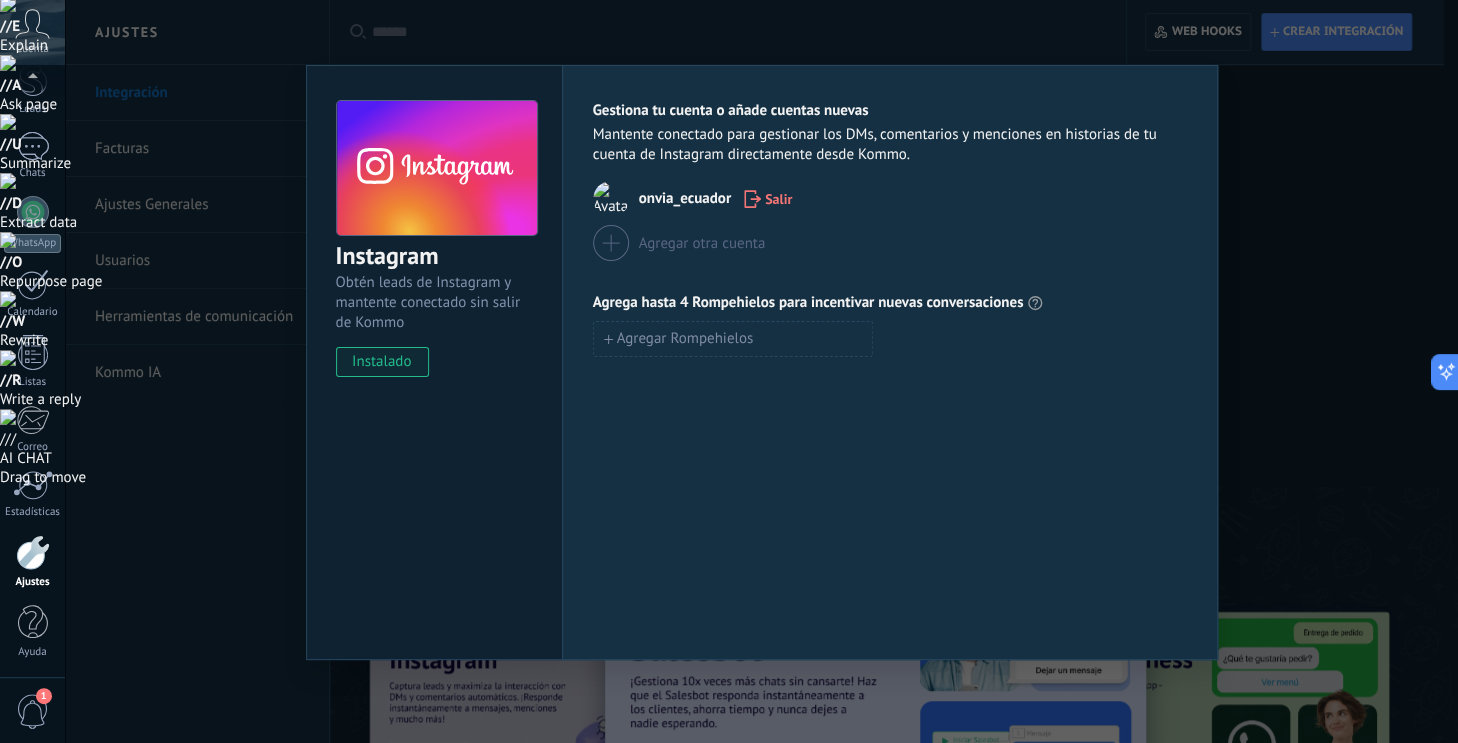 click on "Instagram Obtén leads de Instagram y mantente conectado sin salir de Kommo instalado Gestiona tu cuenta o añade cuentas nuevas Mantente conectado para gestionar los DMs, comentarios y menciones en historias de tu cuenta de Instagram directamente desde Kommo. onvia_ecuador Salir Agregar otra cuenta Agrega hasta 4 Rompehielos para incentivar nuevas conversaciones Agregar Rompehielos" at bounding box center [761, 371] 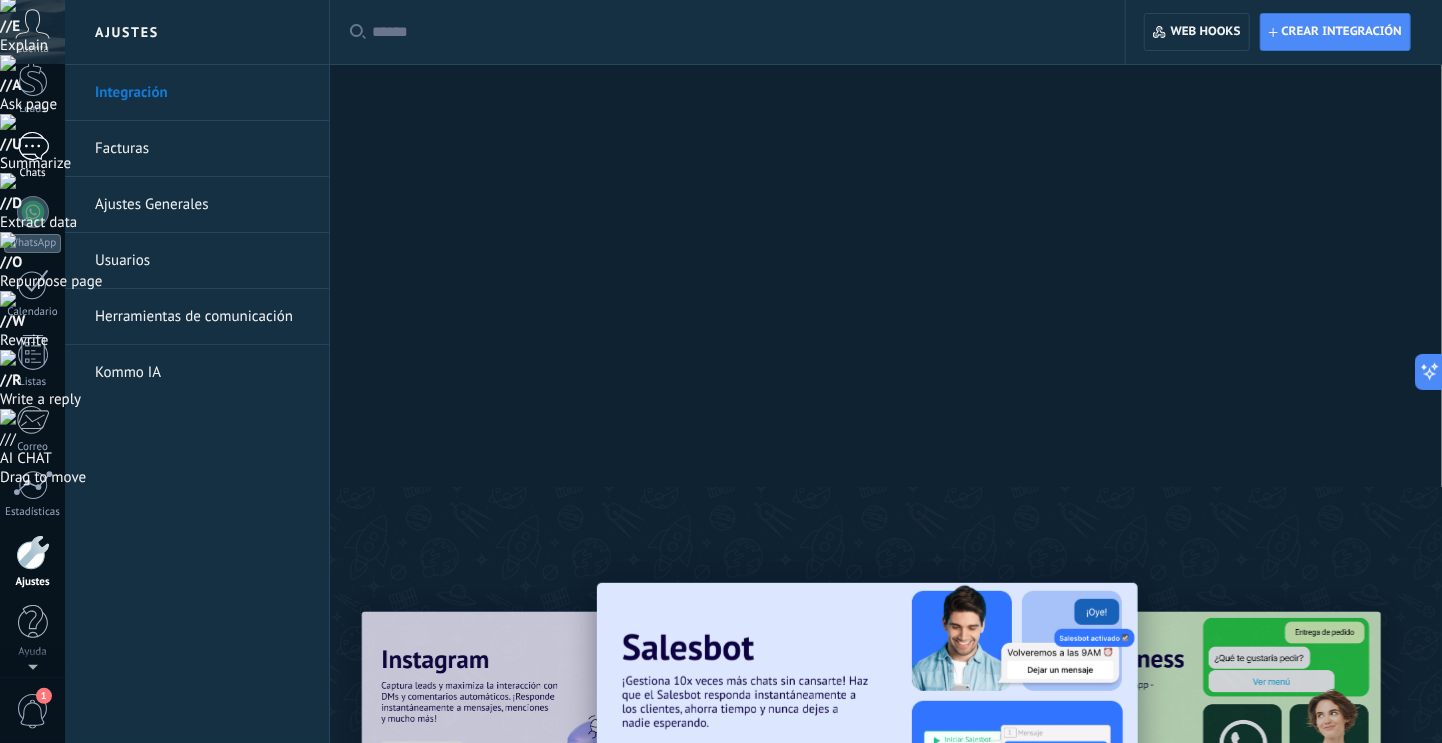 scroll, scrollTop: 0, scrollLeft: 0, axis: both 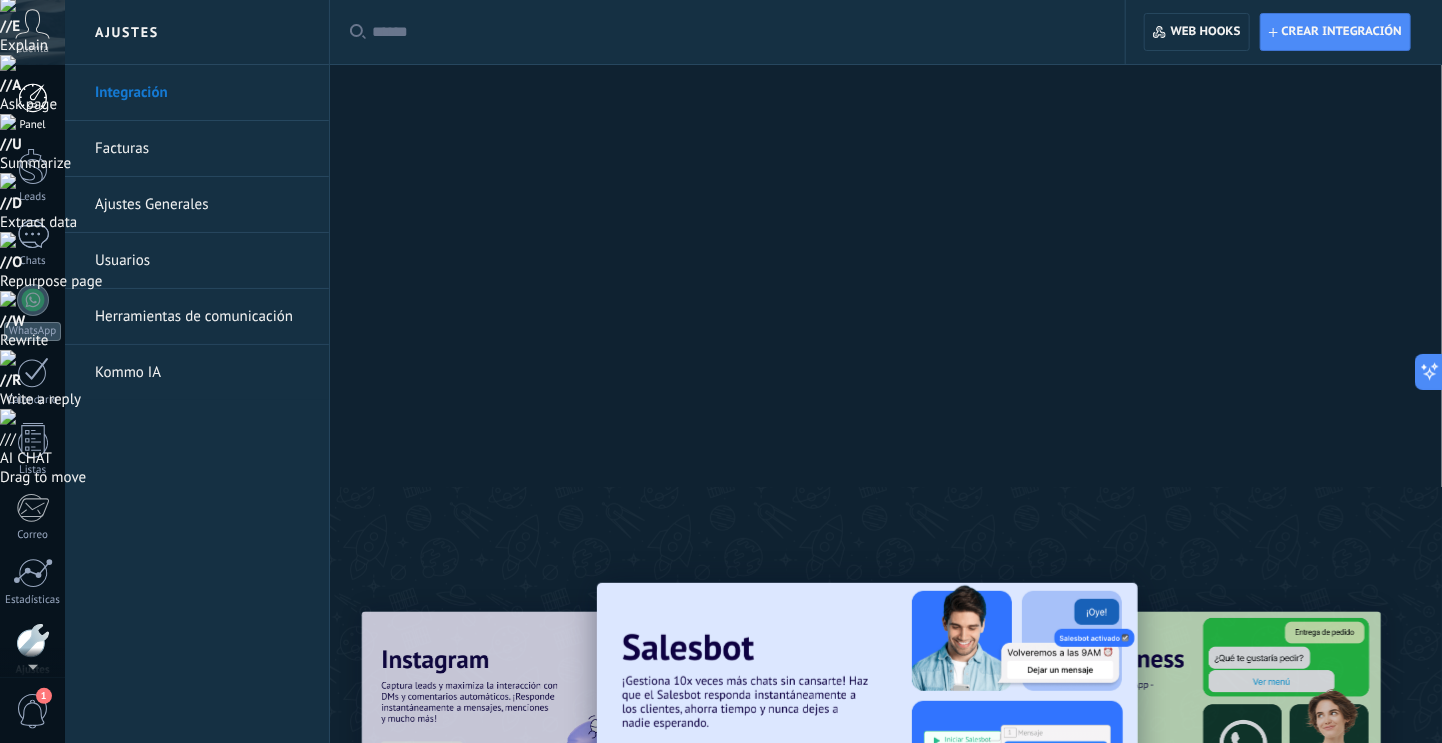click at bounding box center [33, 98] 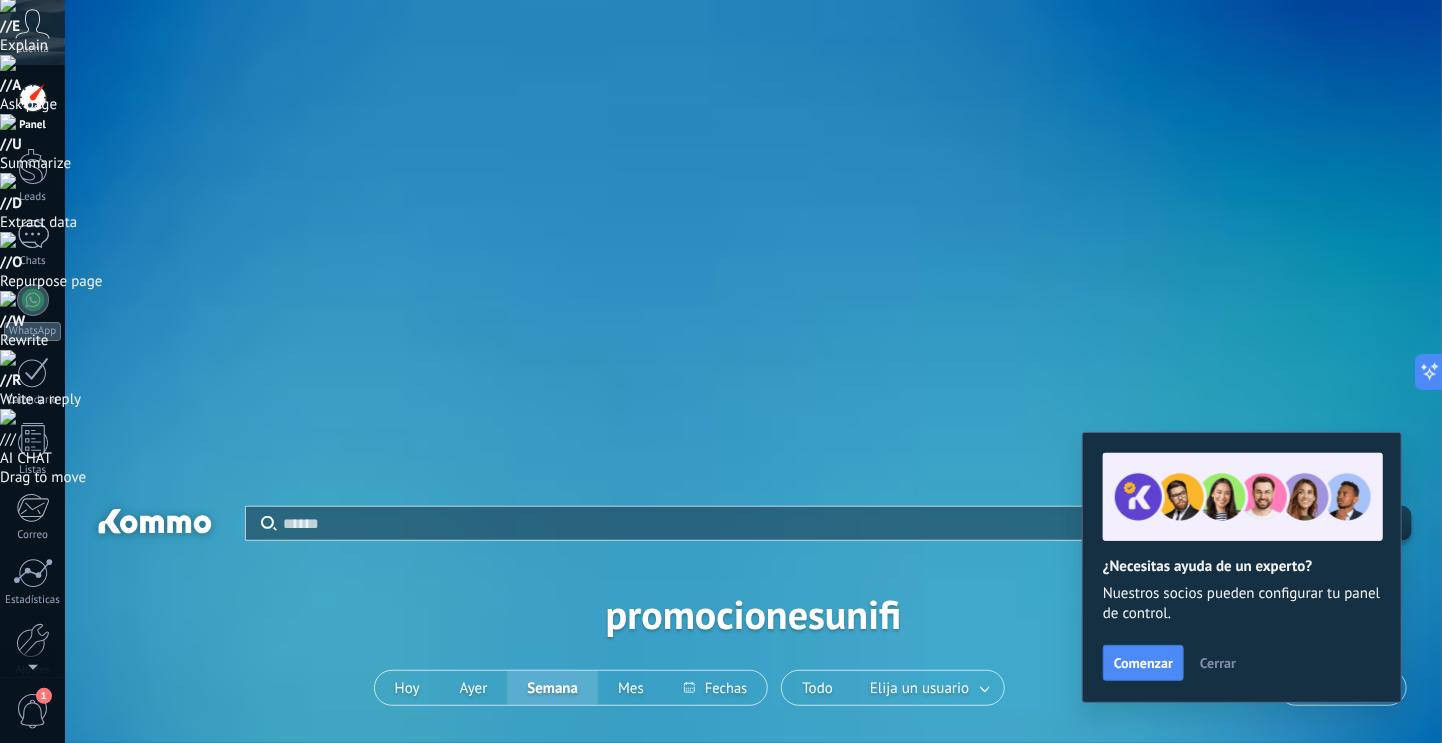 scroll, scrollTop: 0, scrollLeft: 0, axis: both 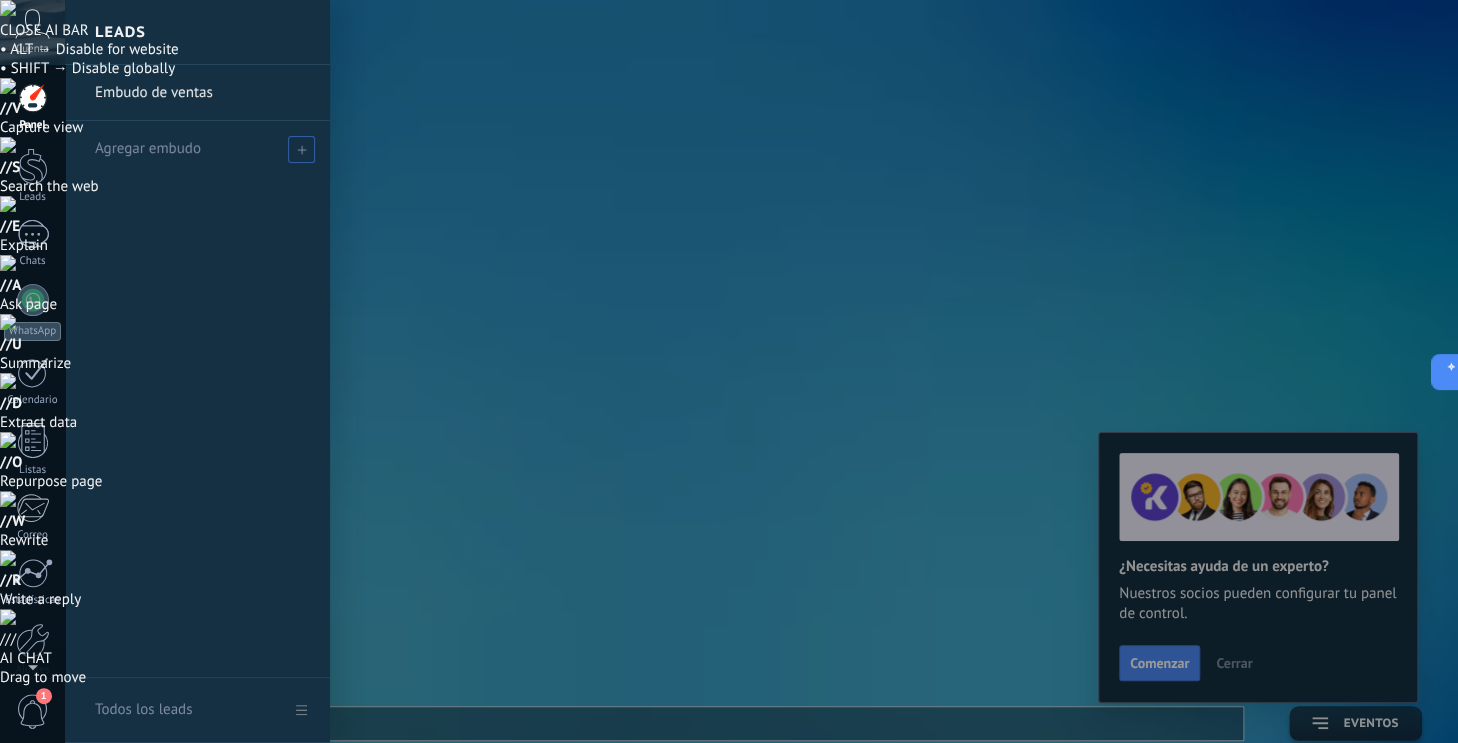 click at bounding box center (301, 149) 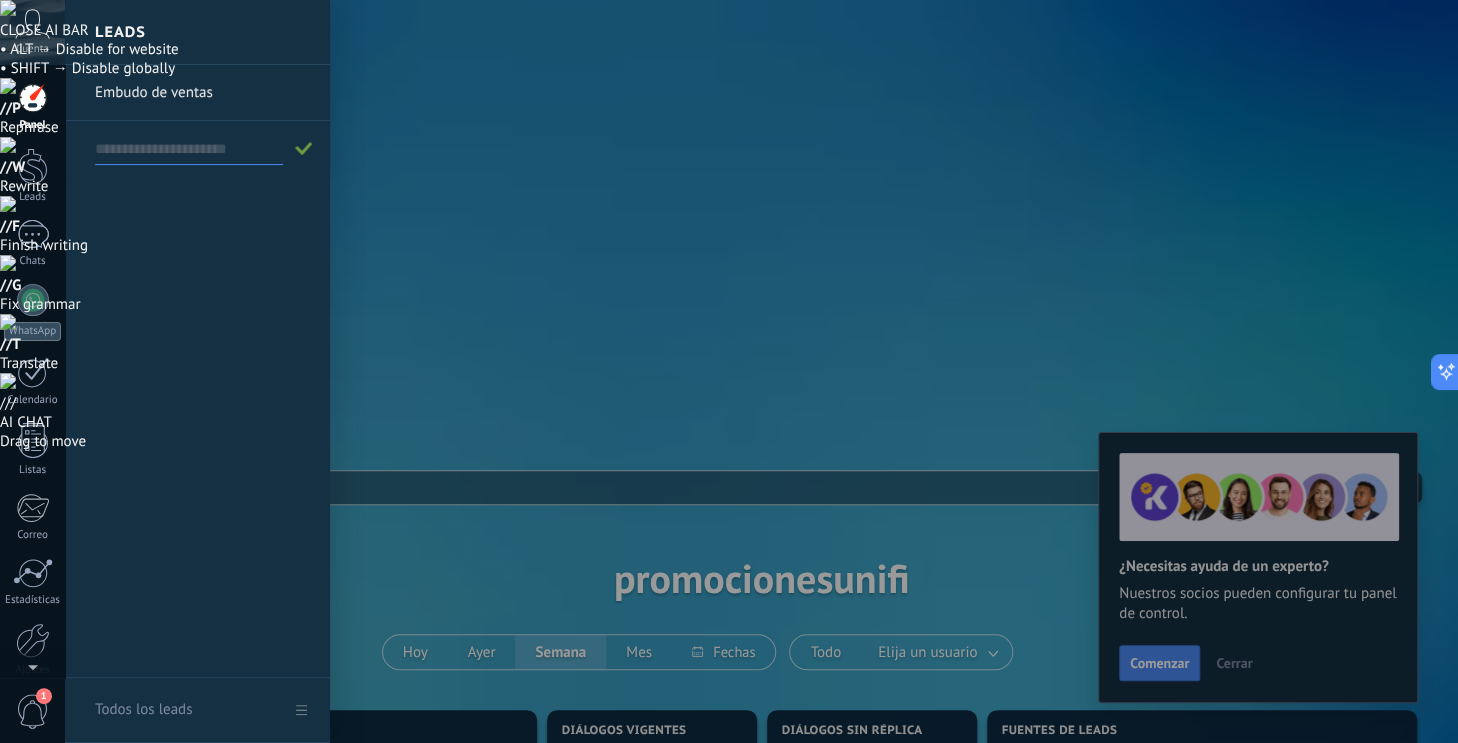 click on "Embudo de ventas" at bounding box center [197, 371] 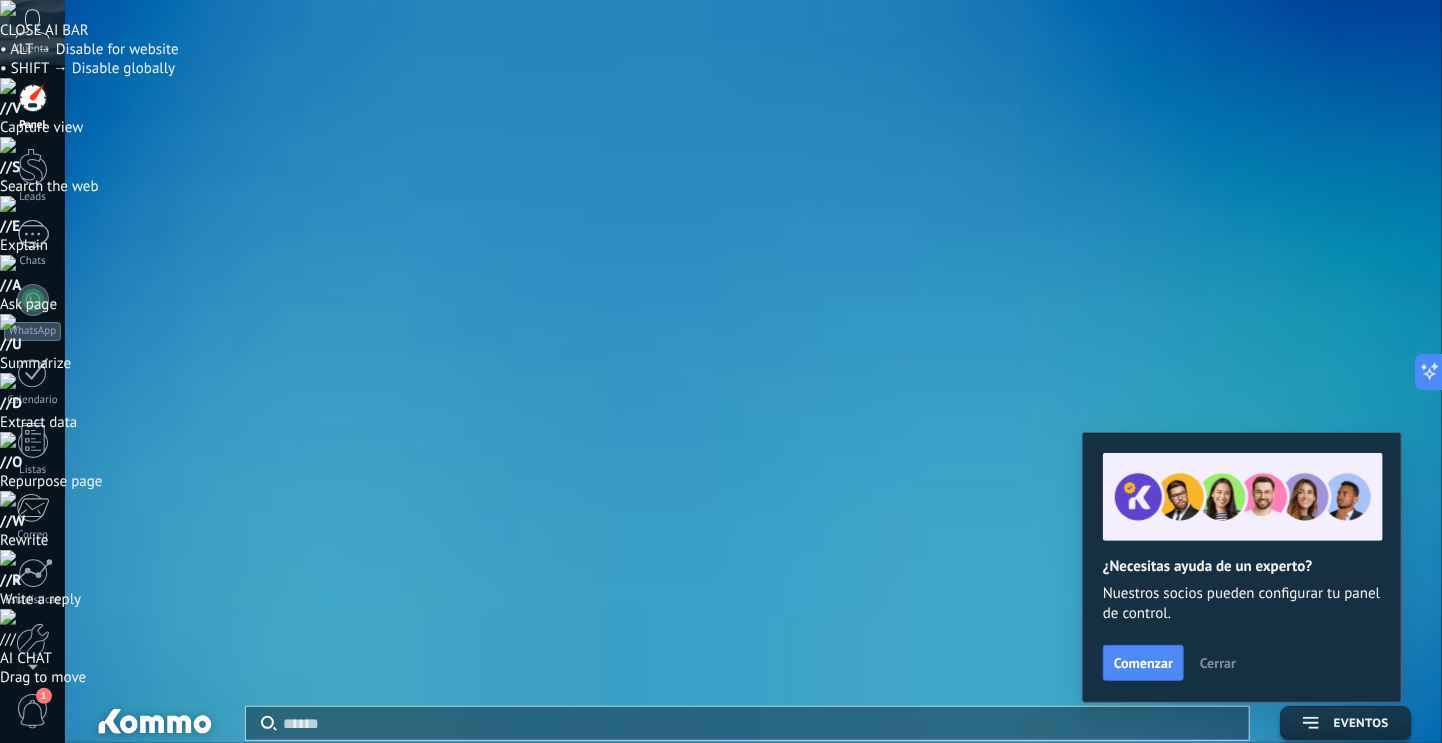 click on "Aplicar Eventos promocionesunifi Hoy Ayer Semana Mes Todo Elija un usuario Configurar" at bounding box center [753, 814] 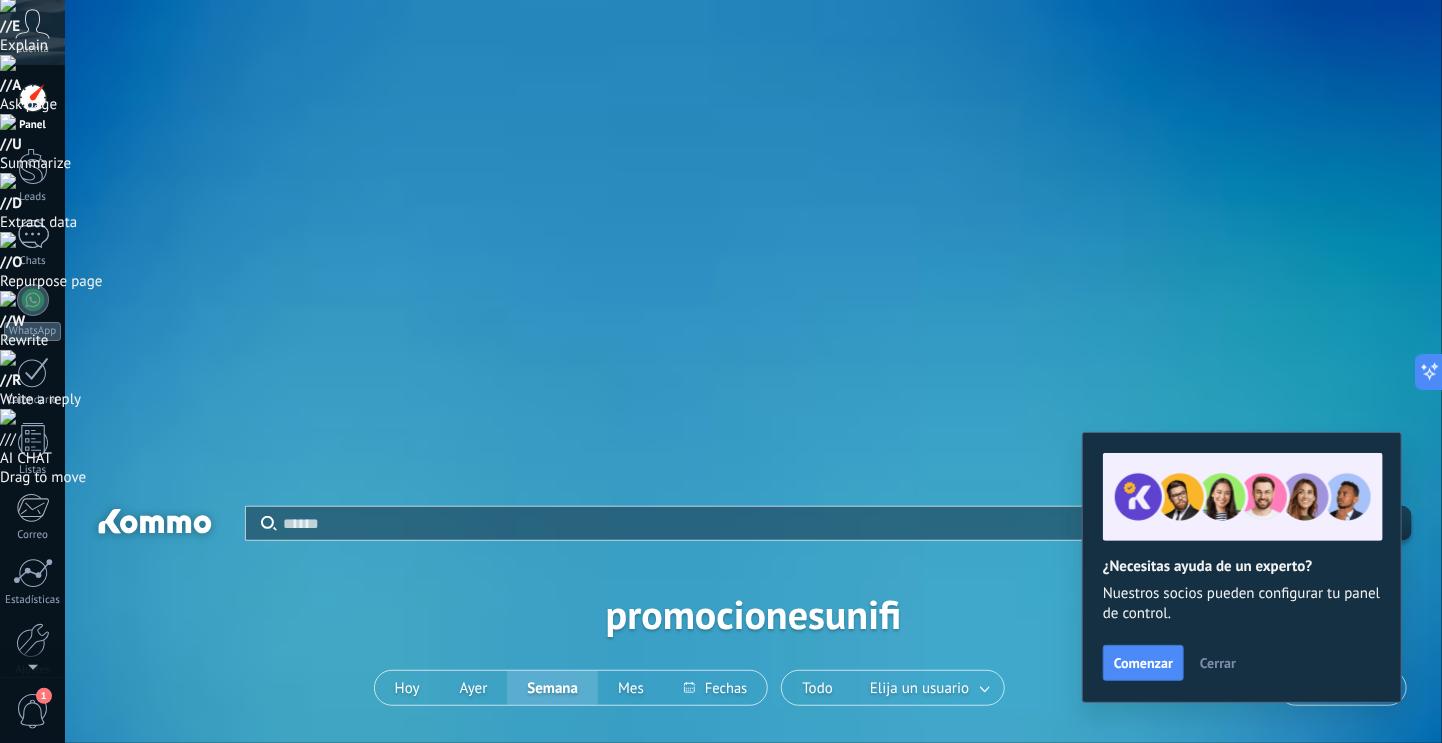 scroll, scrollTop: 400, scrollLeft: 0, axis: vertical 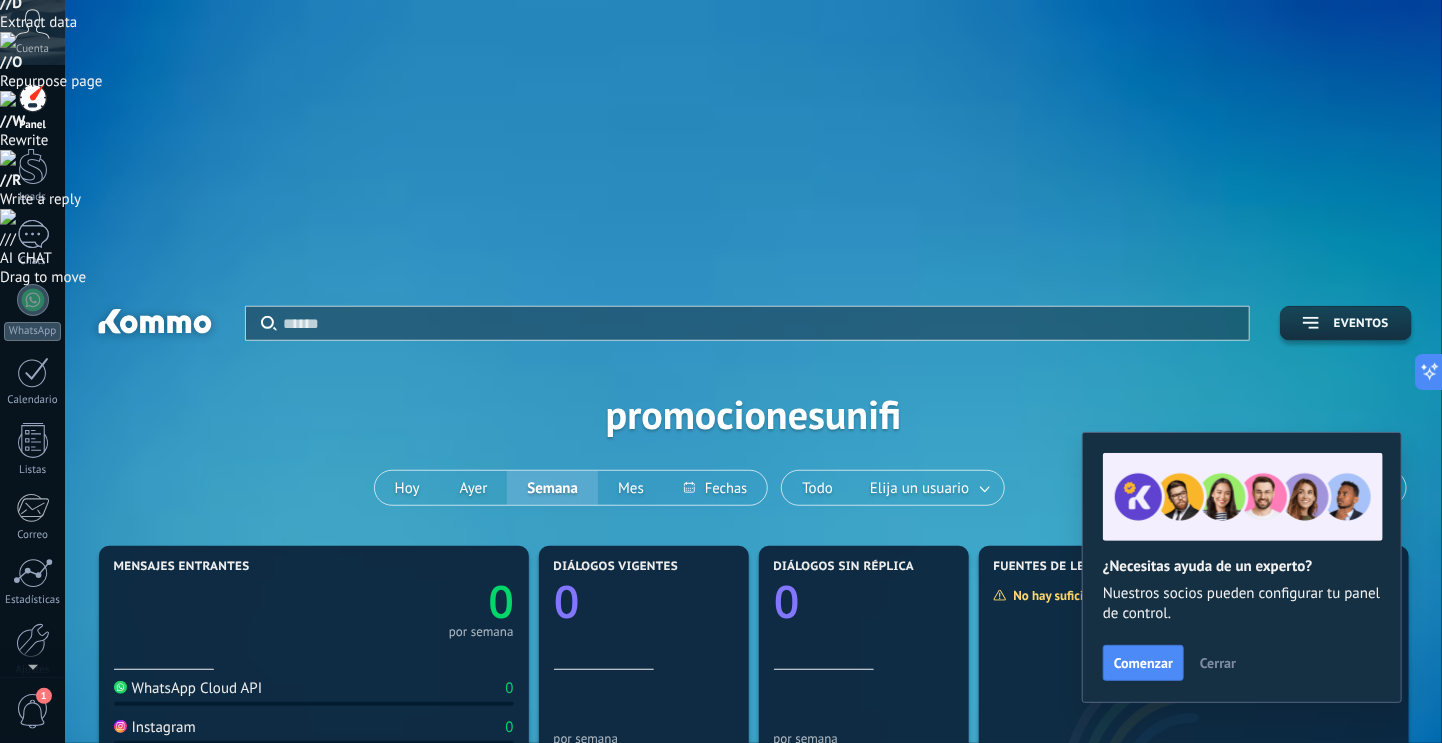 click on "Mensajes entrantes 0 por semana  WhatsApp Cloud API   0 Instagram   0 Instagram comments   0 Chats   0 Otros   0 Diálogos vigentes 0  por semana Diálogos sin réplica 0  por semana Lapso medio de réplica 0 por semana Lapso mayor de réplica 0 No hay suficientes datos para mostrar Fuentes de leads Leads ganados 0 $0 por semana Cantidad de leads activos 0 $0 por semana Cantidad de leads perdidos 0 $0 por semana Leads sin tareas 0 $0 por semana Tareas 0" at bounding box center (754, 1091) 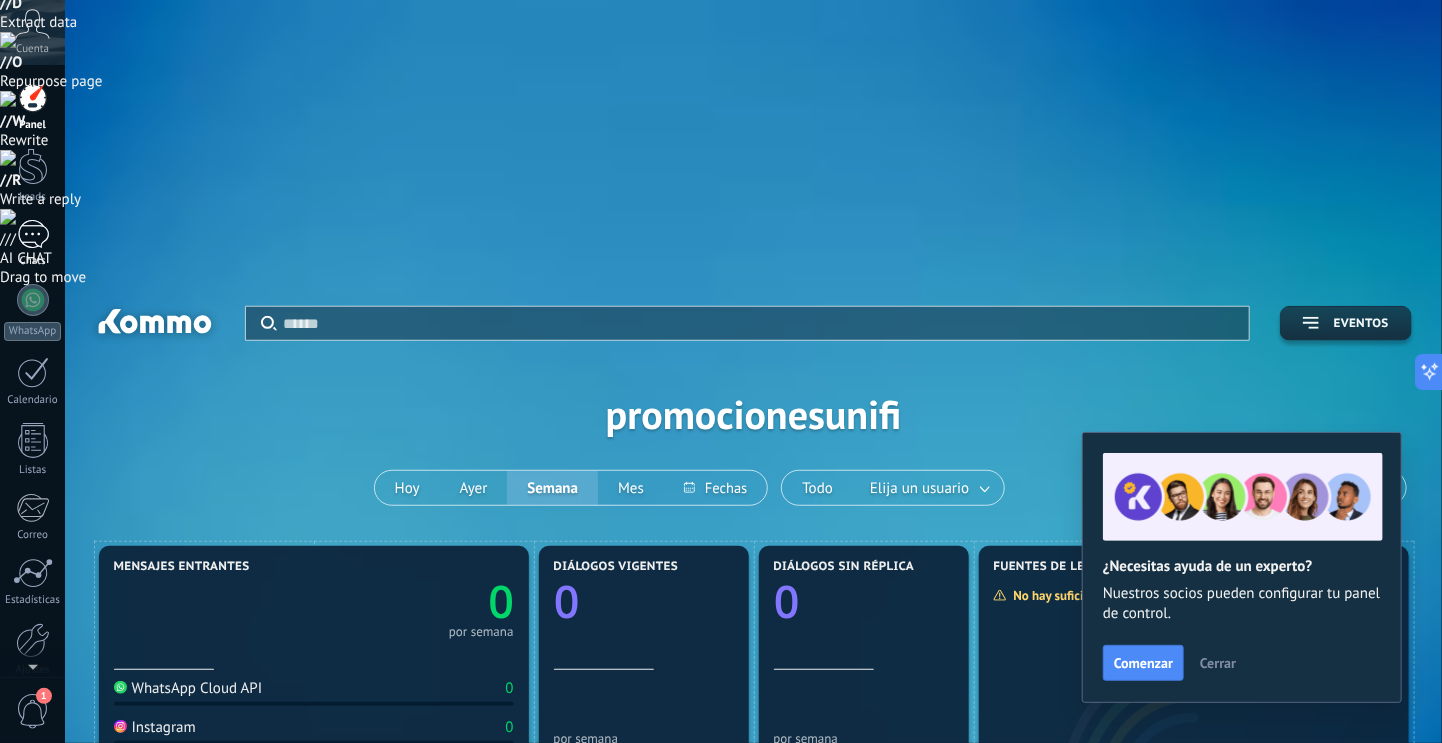 click at bounding box center (33, 234) 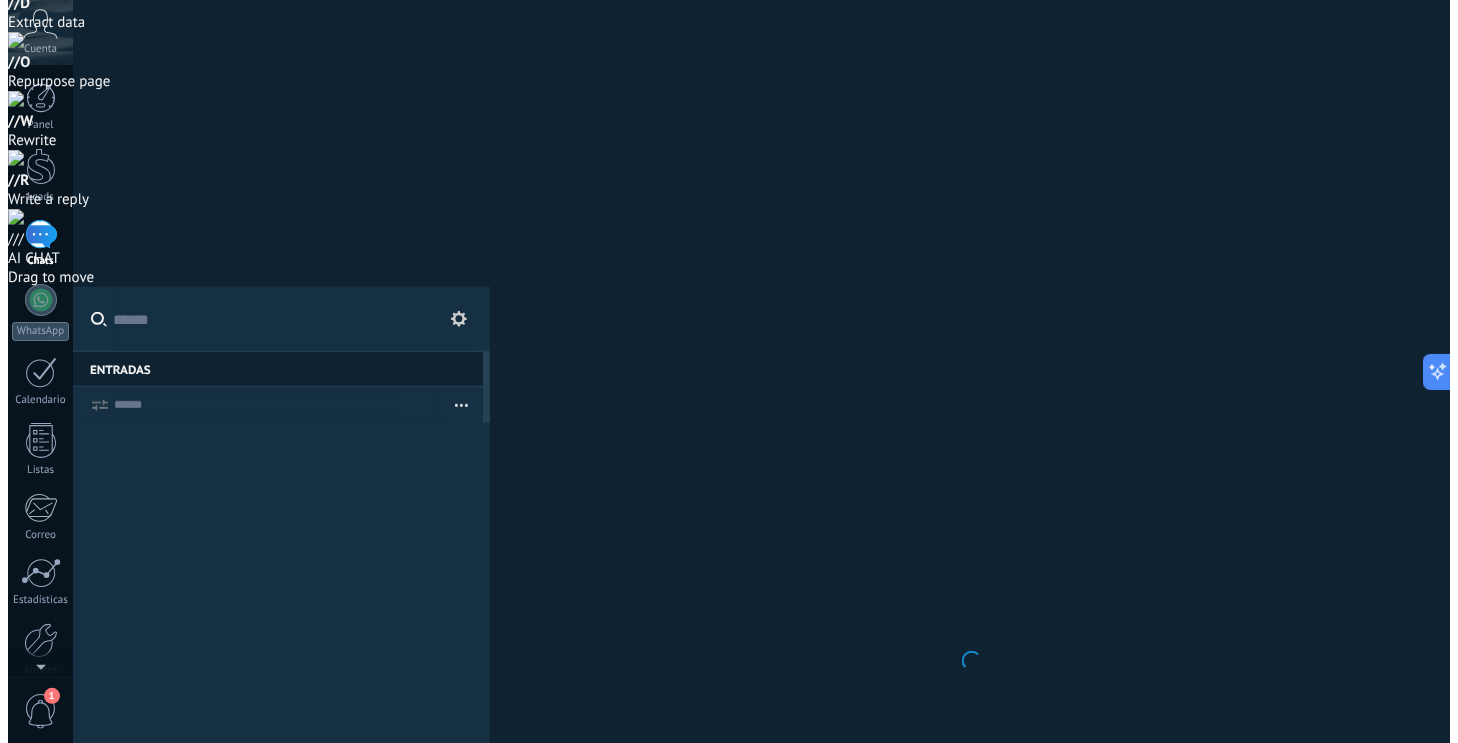 scroll, scrollTop: 0, scrollLeft: 0, axis: both 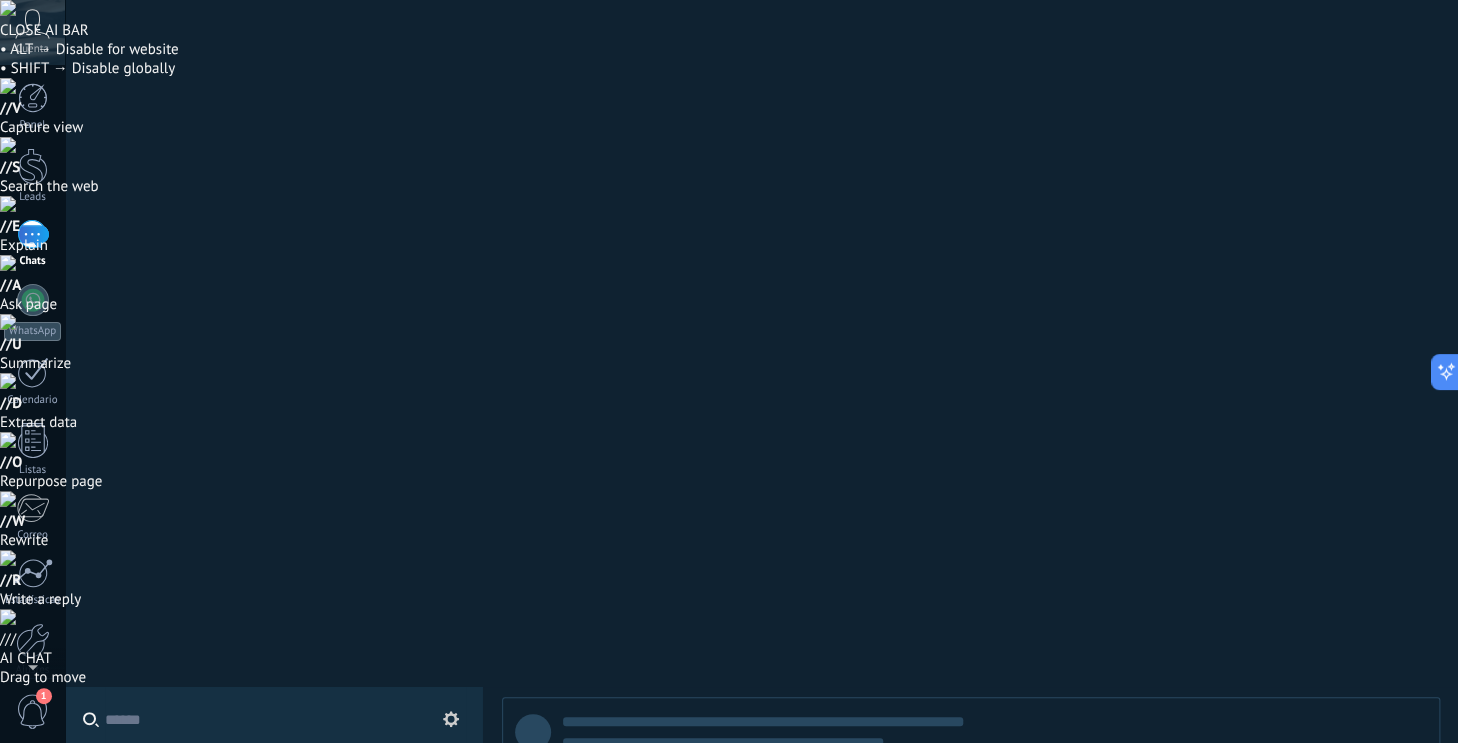 click at bounding box center (101, 856) 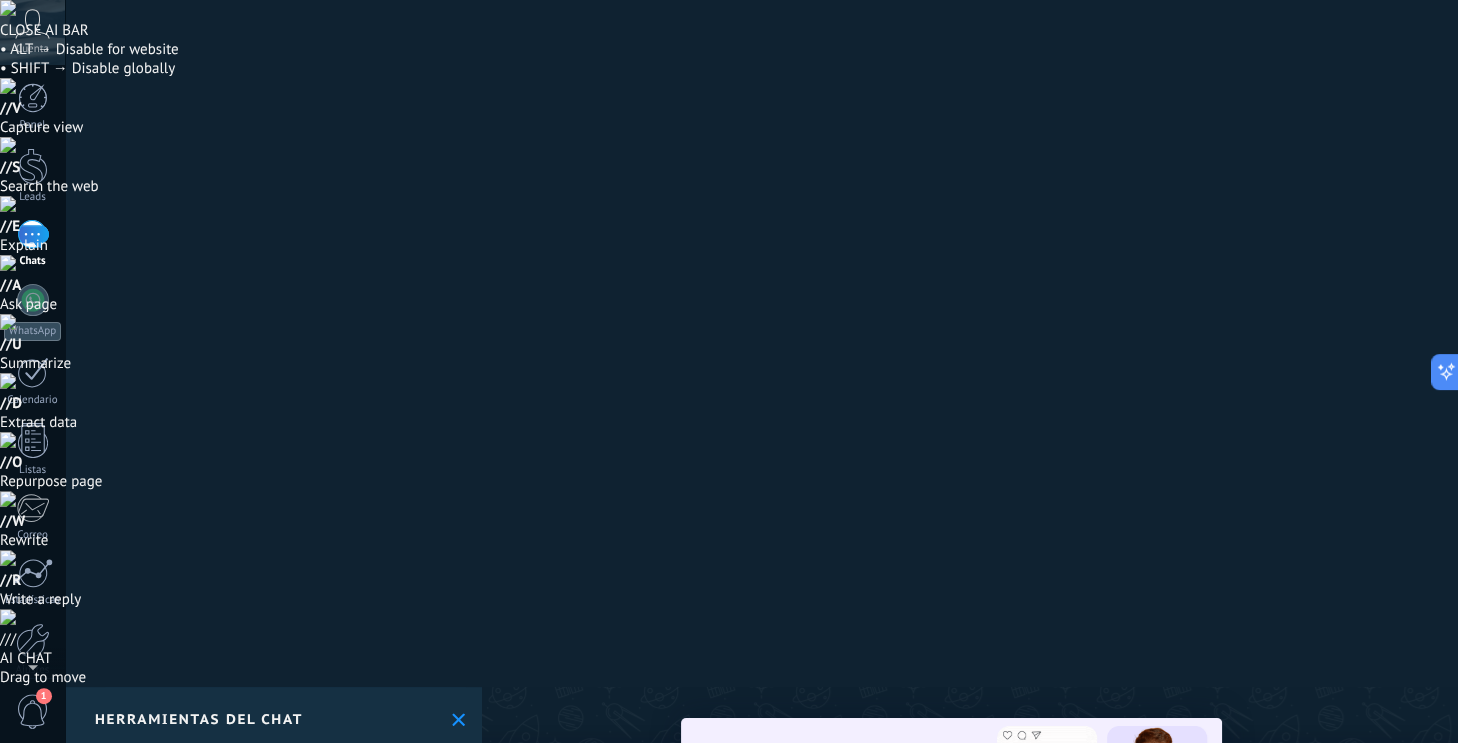 click at bounding box center [951, 831] 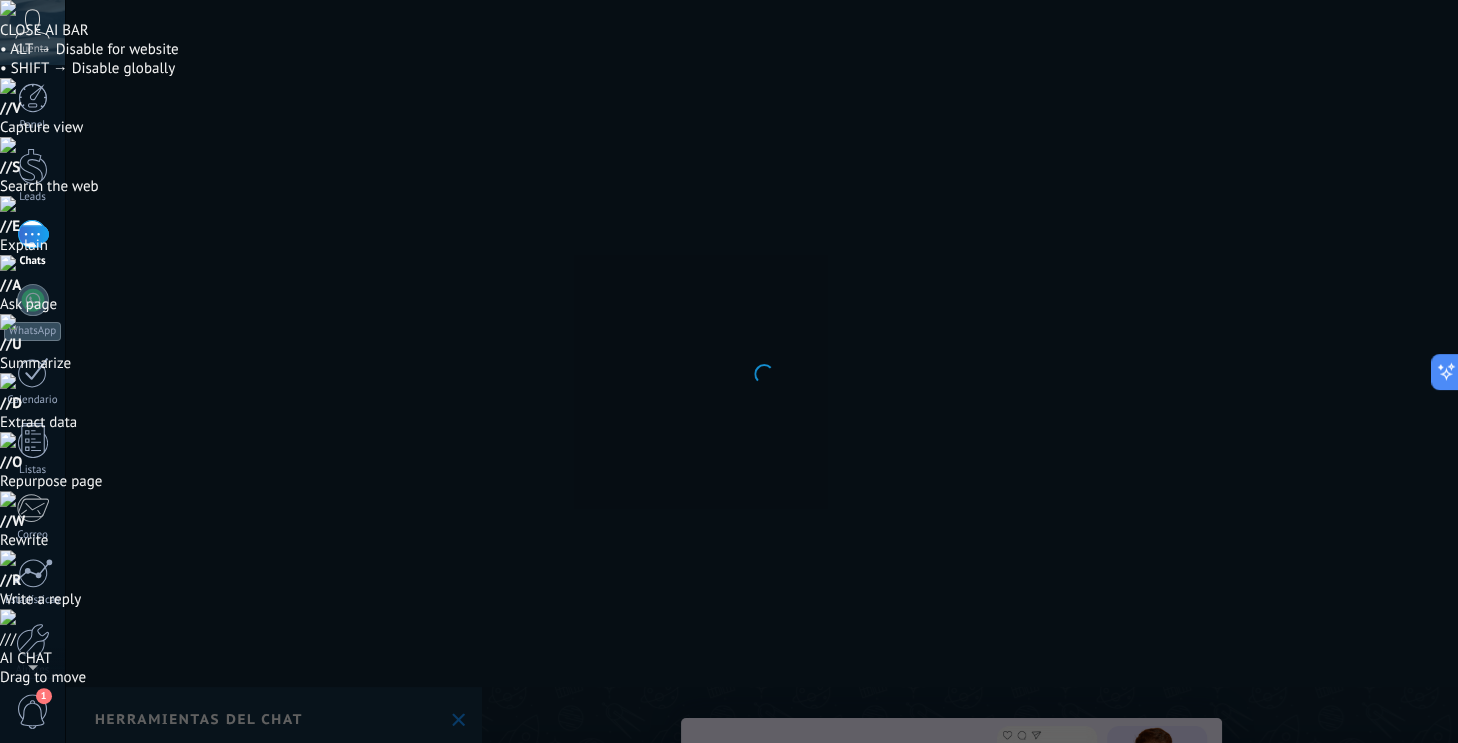 click on "Instagram Obtén leads de Instagram y mantente conectado sin salir de Kommo Instalar ¡Convierte Instagram en tu canal de ventas número 1! Nunca más pierdas un lead con Kommo. Captura mensajes, menciones, respuestas a historias y comentarios directamente en tu bandeja de entrada. Automatiza seguimientos y transferencias con bots y plantillas para convertir más leads en clientes leales. Disponible en todos los planes. Kommo ofrece esta integración de forma gratuita. Para acceder a herramientas poderosas como automatizaciones y la  API de Conversiones oficial de Meta  para mejorar el rendimiento de tus anuncios, suscríbete al plan Avanzado o superior." at bounding box center [761, 371] 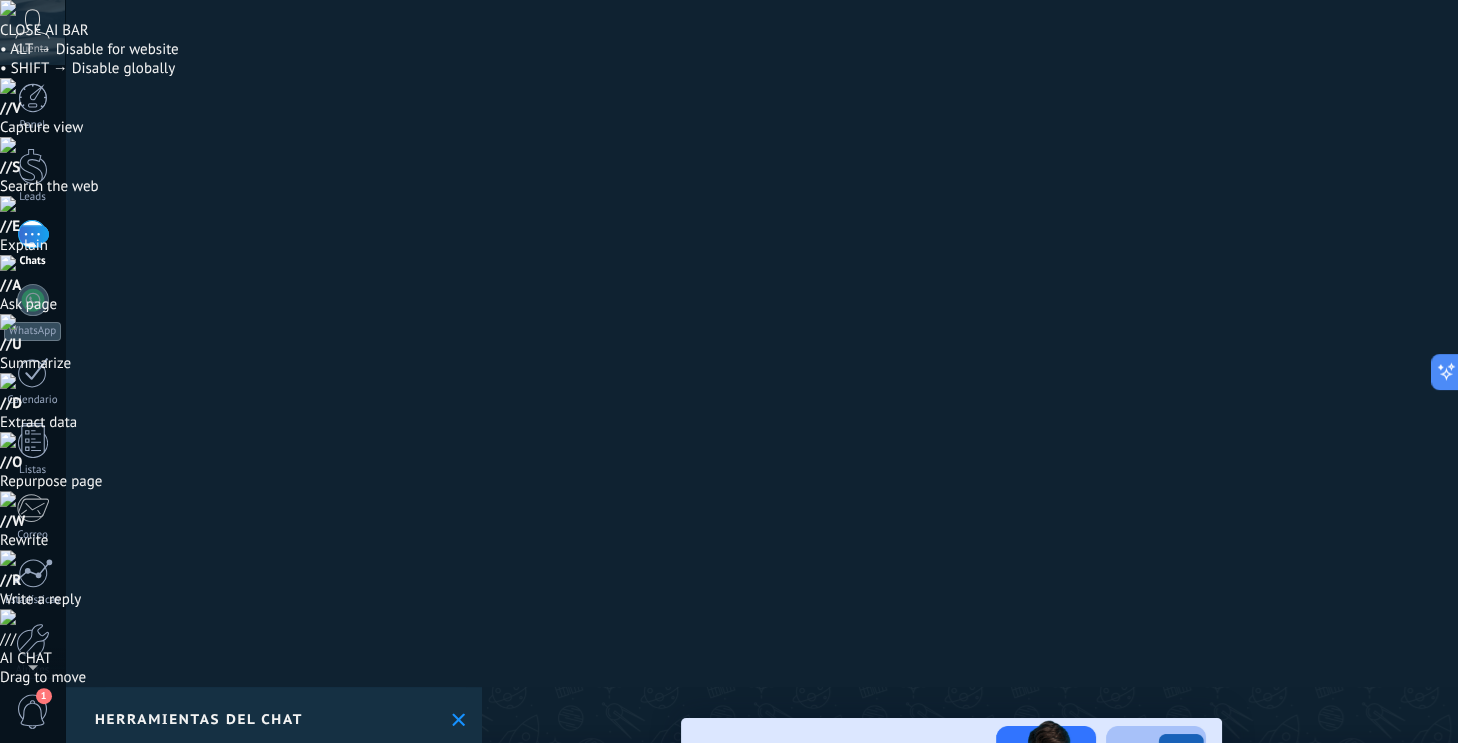 drag, startPoint x: 703, startPoint y: 209, endPoint x: 1051, endPoint y: 209, distance: 348 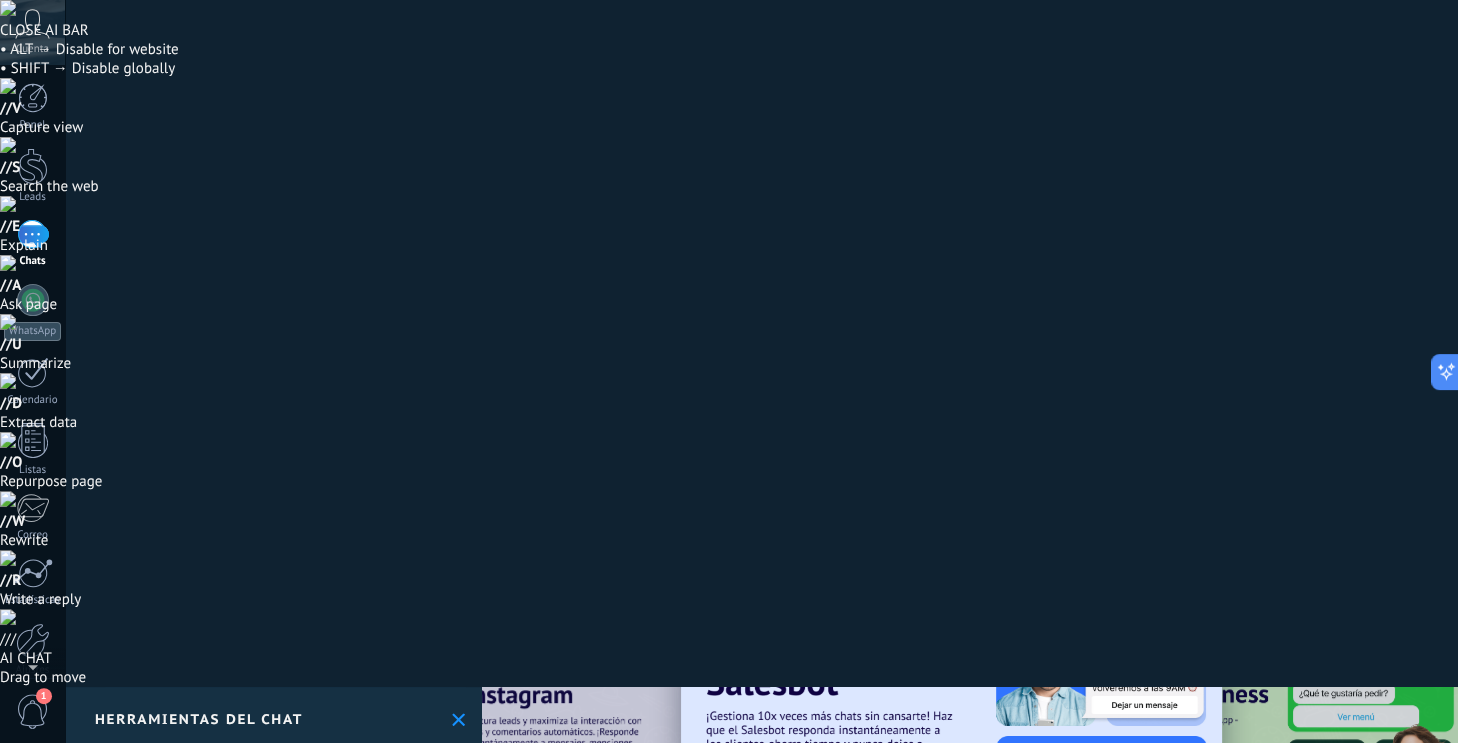 scroll, scrollTop: 0, scrollLeft: 0, axis: both 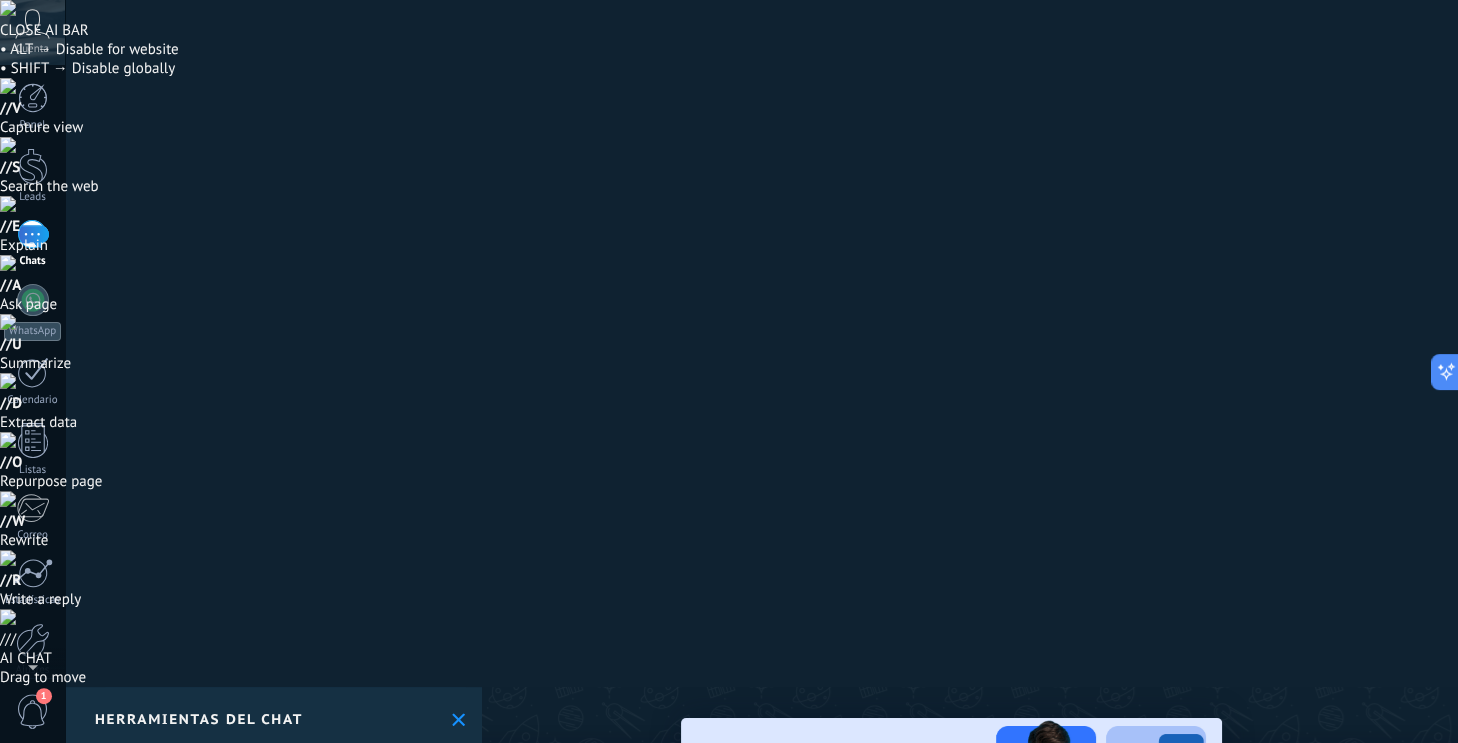 click on "Plantillas & Bots" at bounding box center (273, 836) 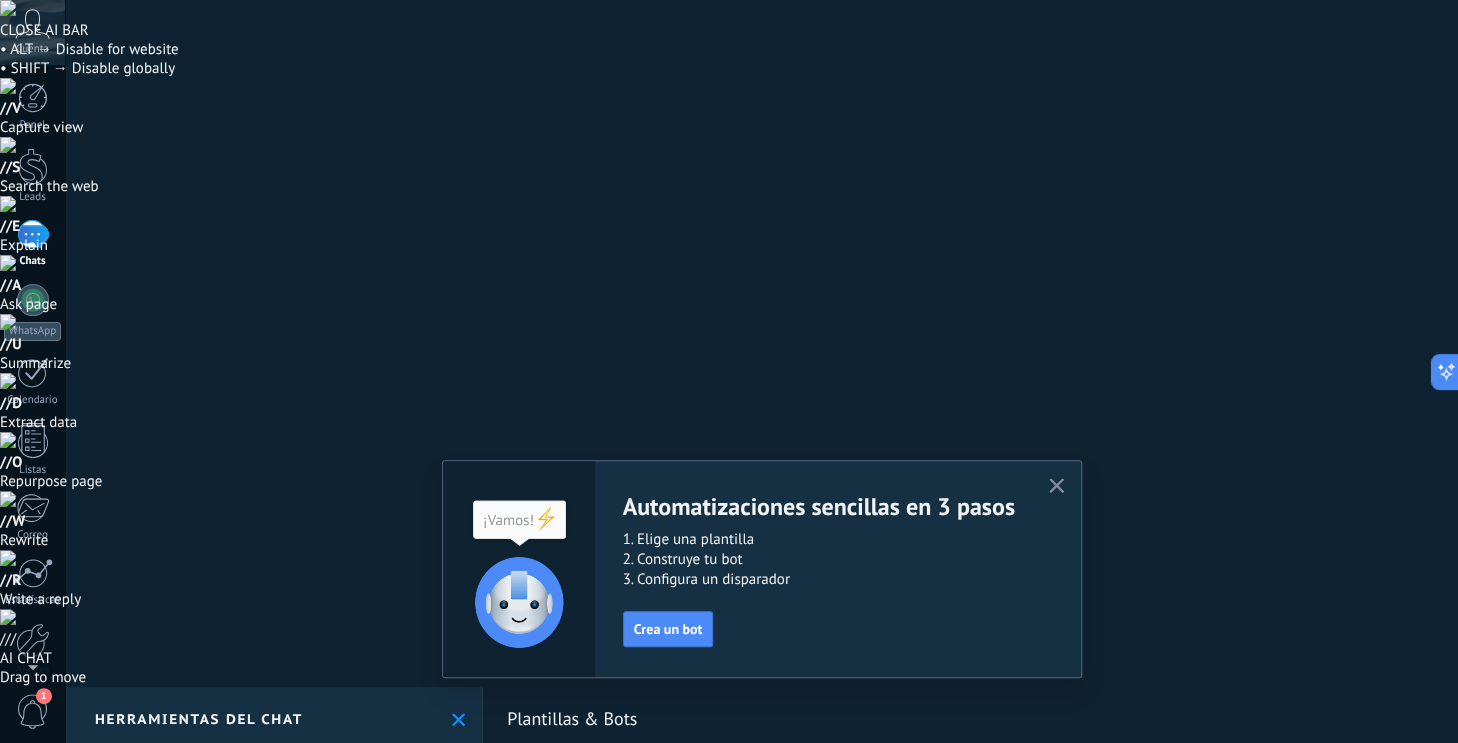 click at bounding box center [528, 916] 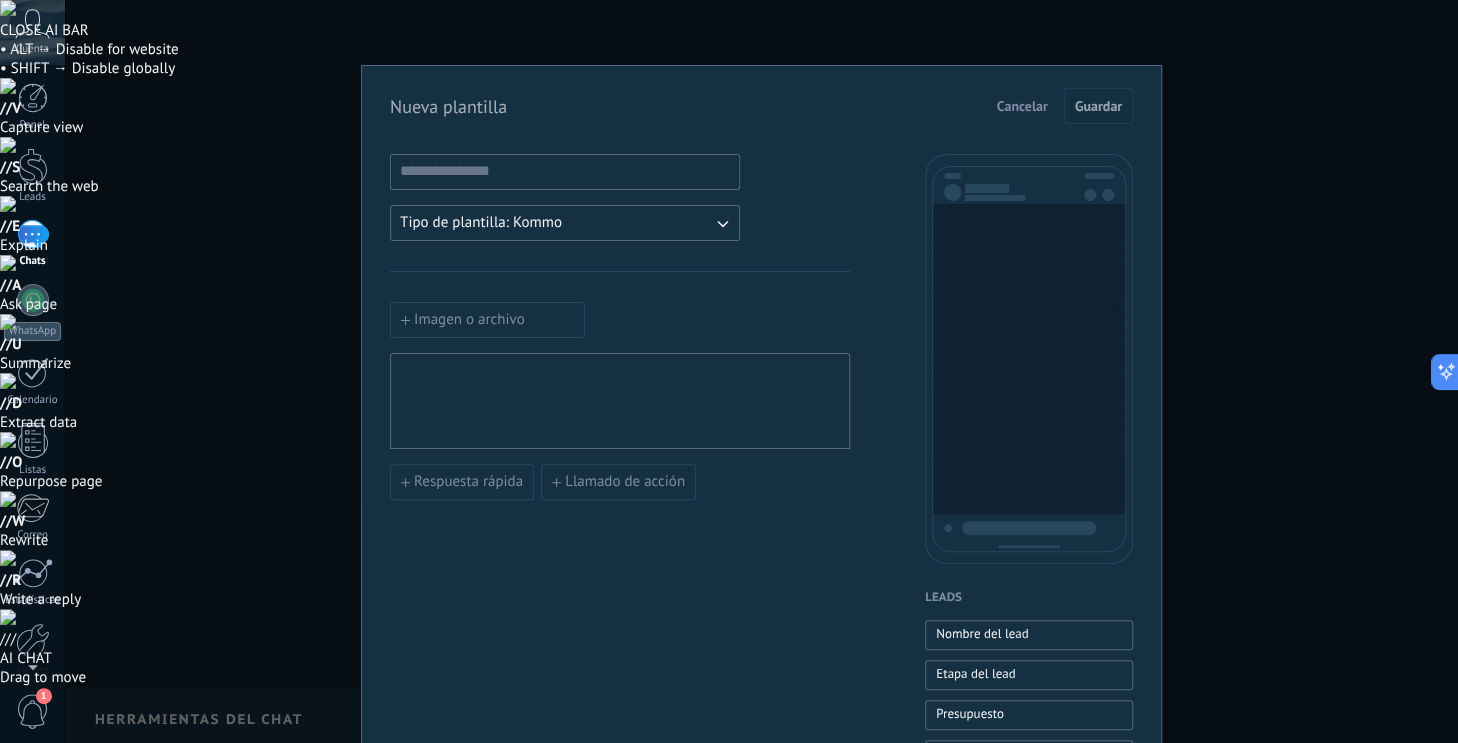 click on "Tipo de plantilla: Kommo" at bounding box center [481, 223] 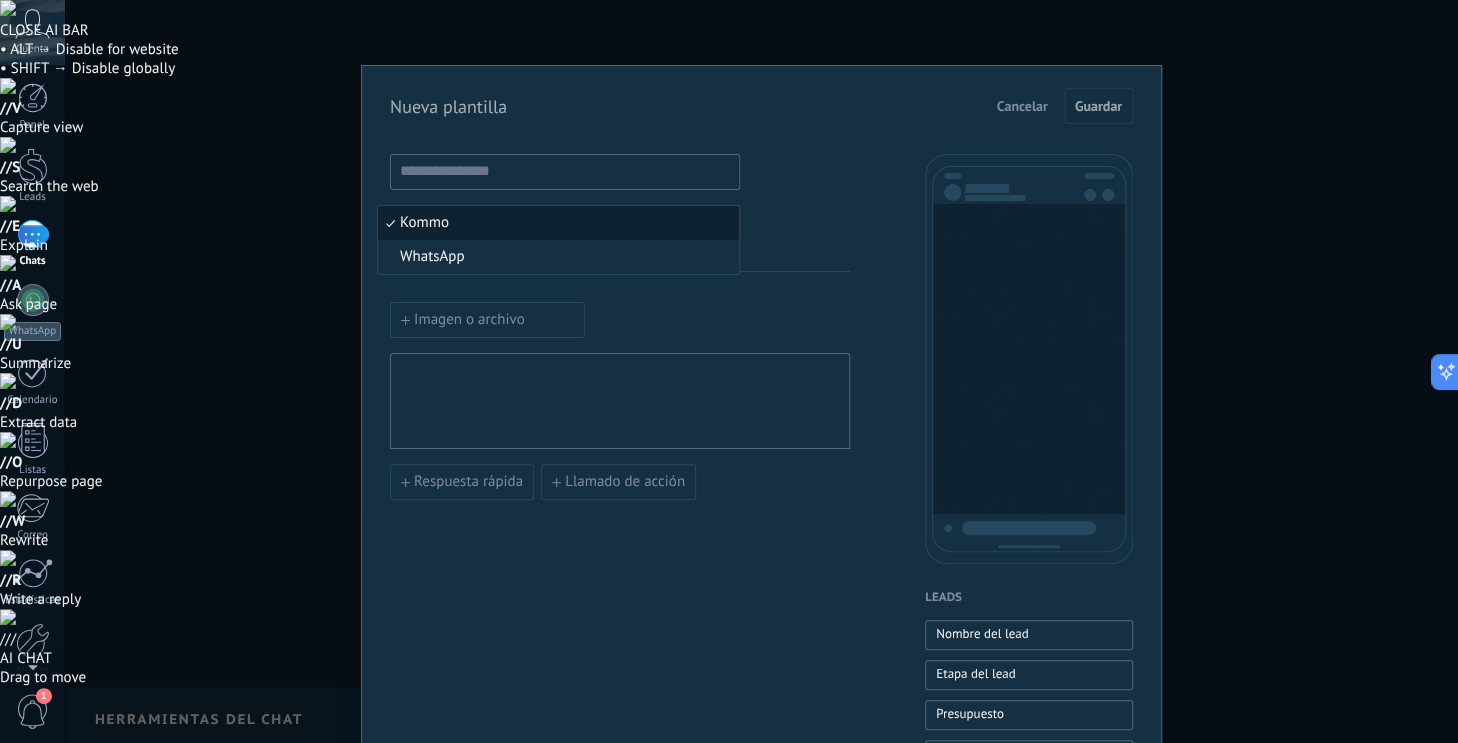 click on "Kommo" at bounding box center (558, 223) 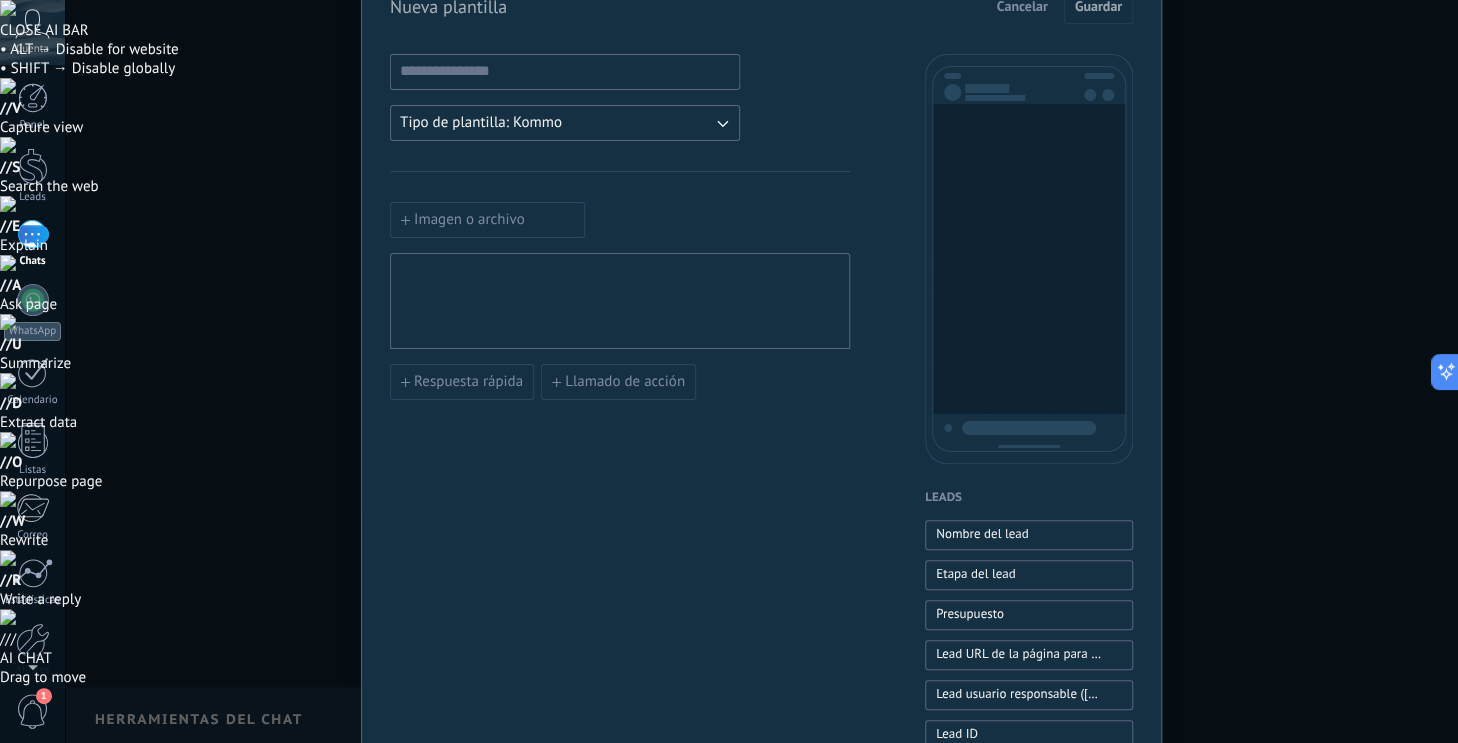scroll, scrollTop: 0, scrollLeft: 0, axis: both 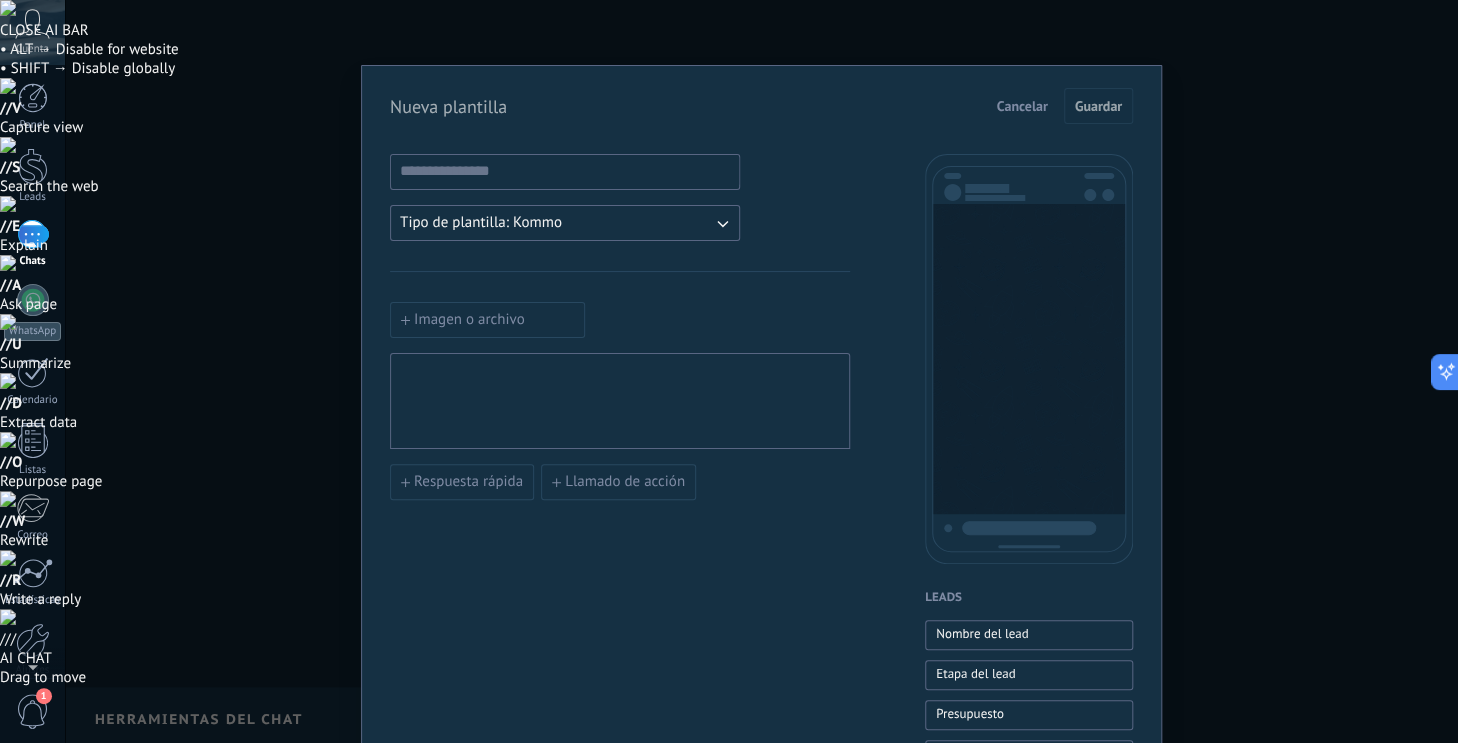 click on "Cancelar" at bounding box center (1022, 106) 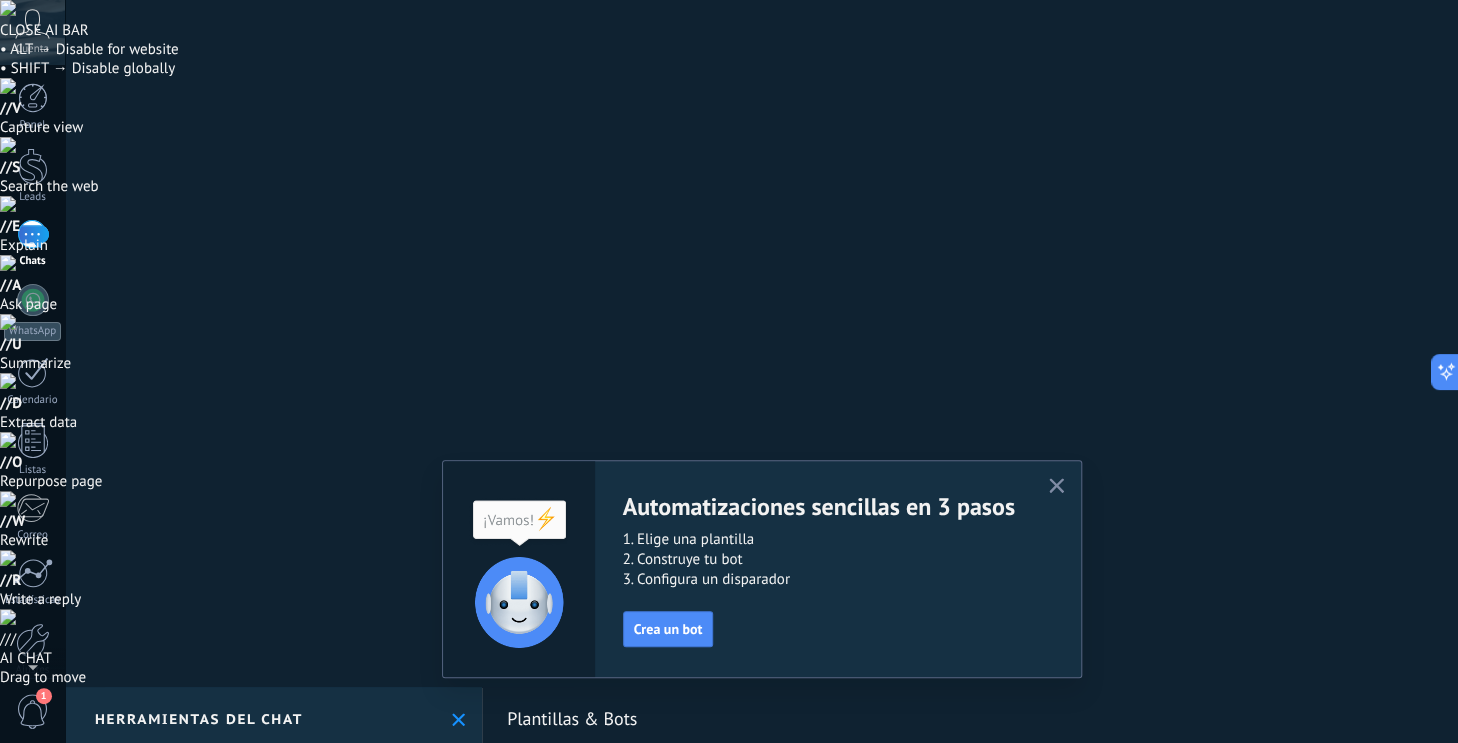 click on "Ajustes" at bounding box center (273, 892) 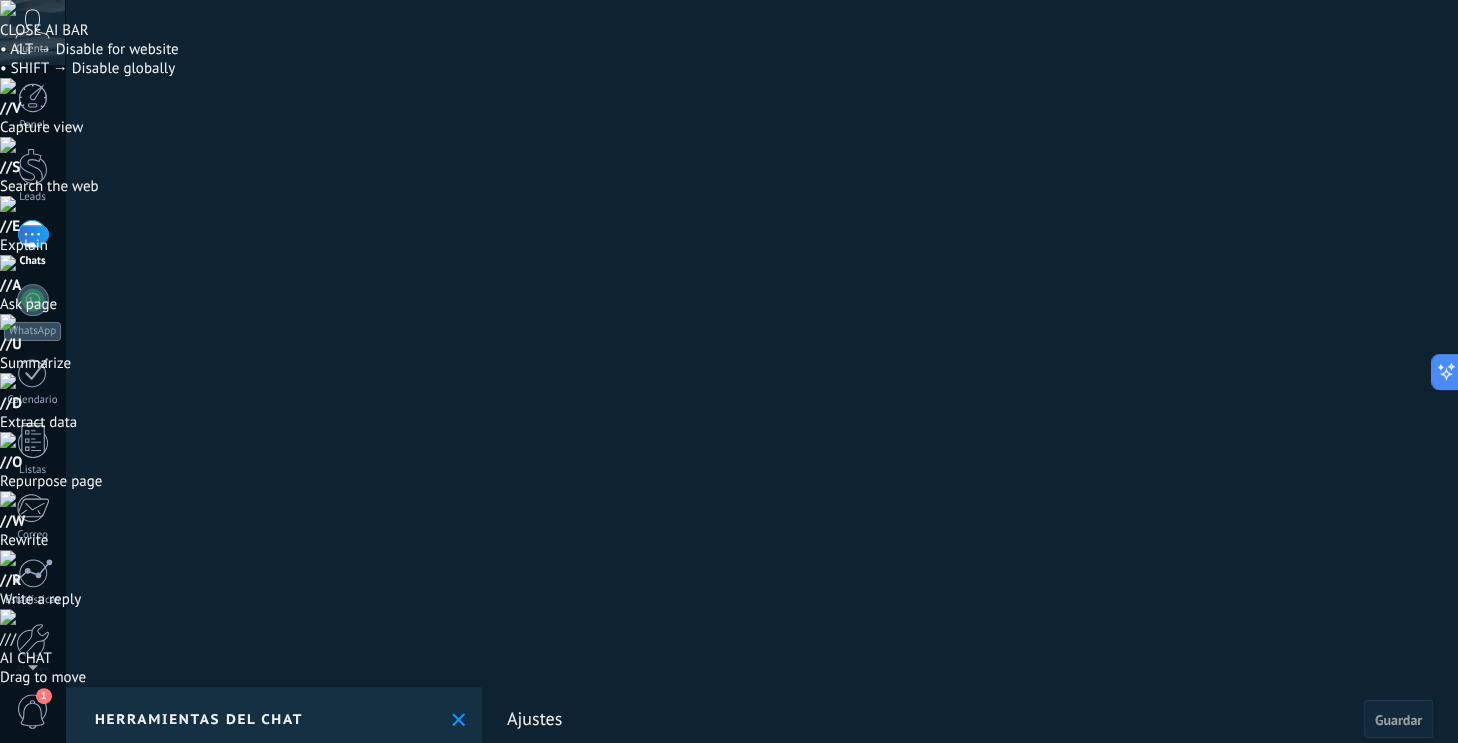 click on "Inglés" at bounding box center [728, 942] 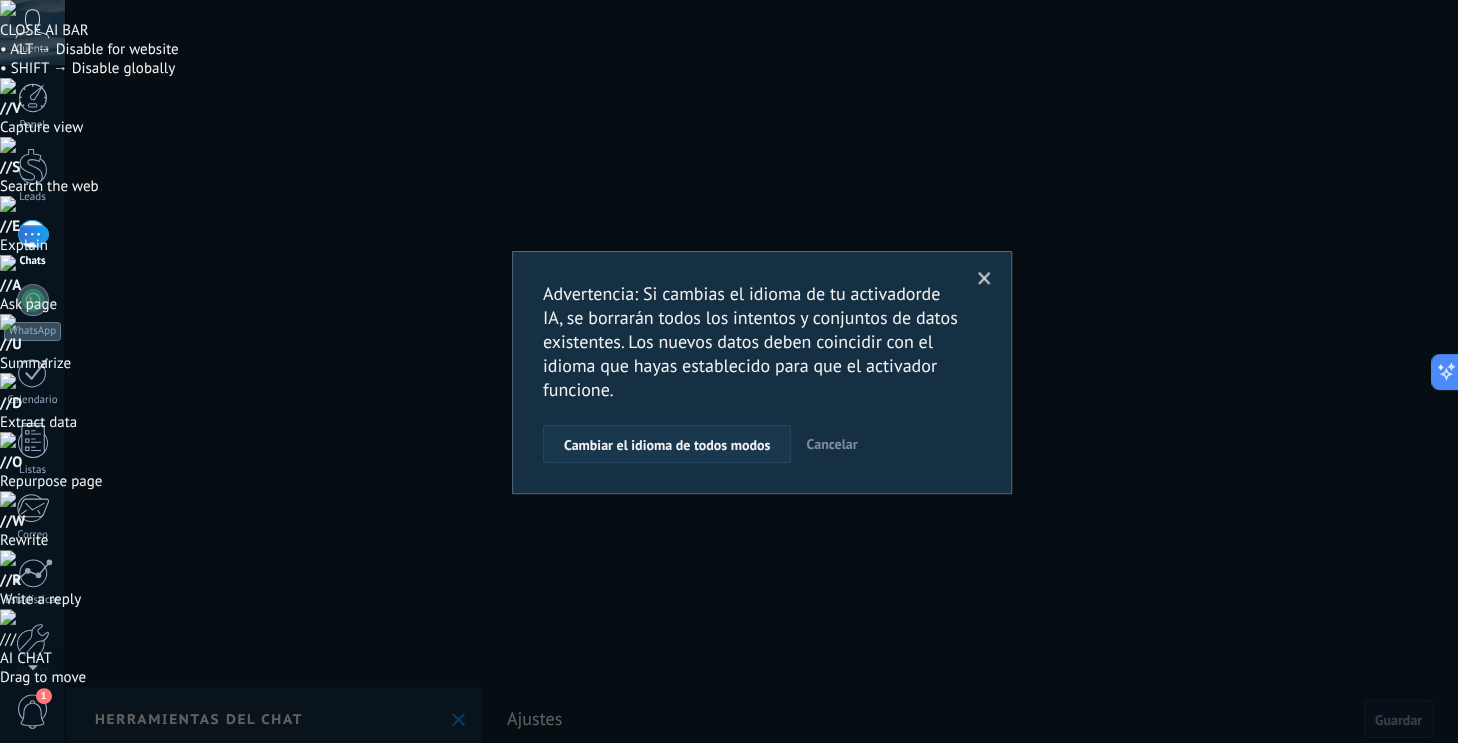 click on "Cambiar el idioma de todos modos" at bounding box center (667, 445) 